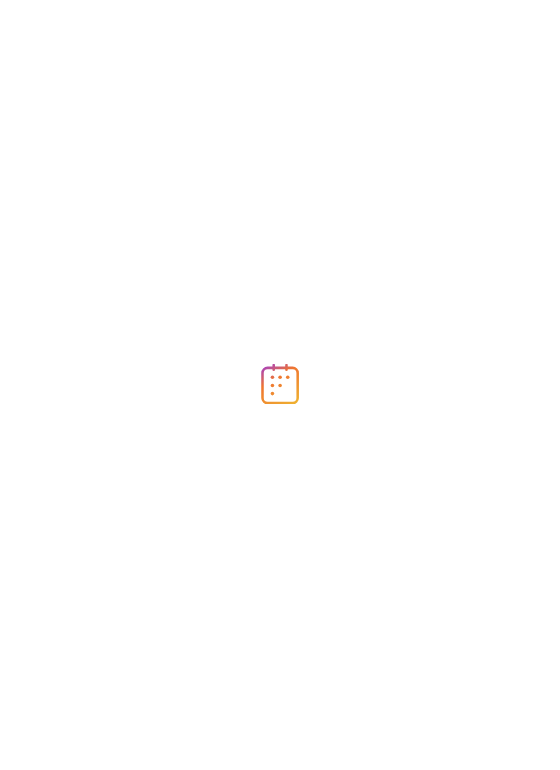 scroll, scrollTop: 0, scrollLeft: 0, axis: both 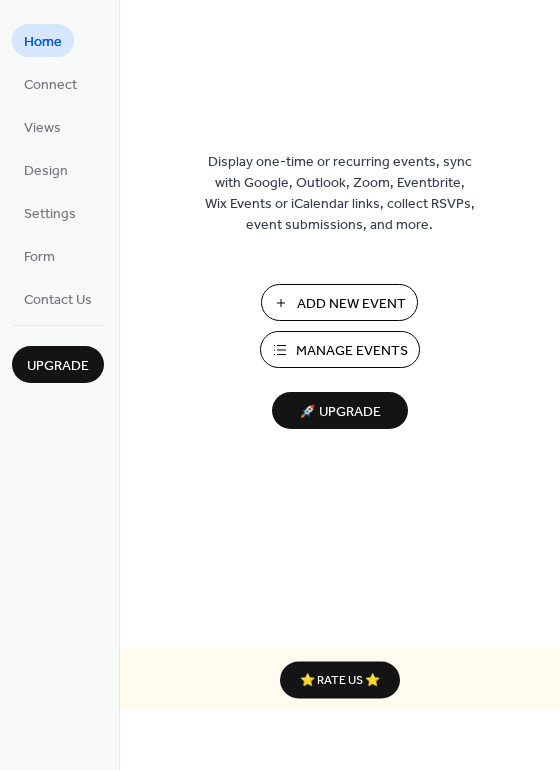 click on "Manage Events" at bounding box center [352, 351] 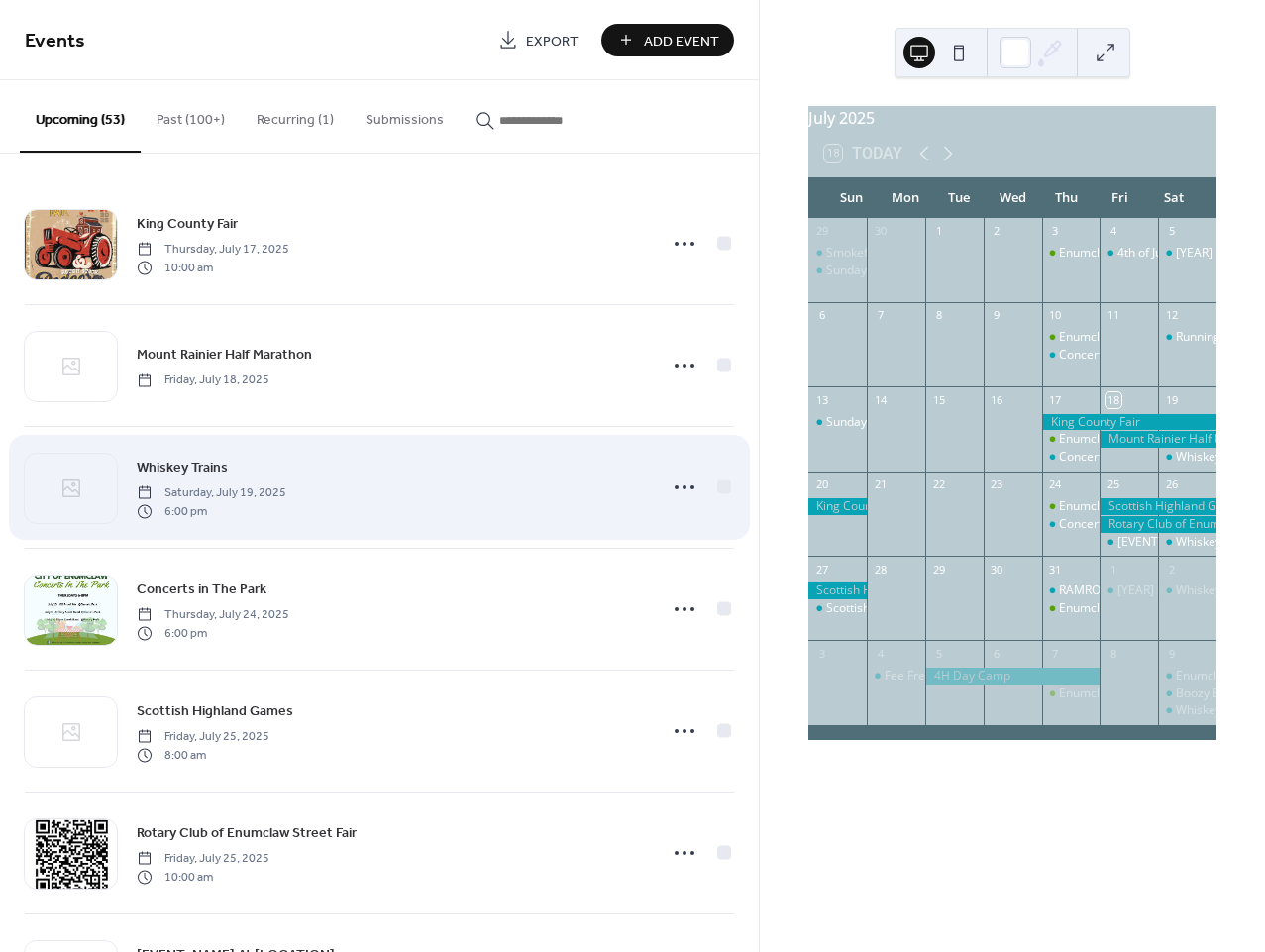 scroll, scrollTop: 0, scrollLeft: 0, axis: both 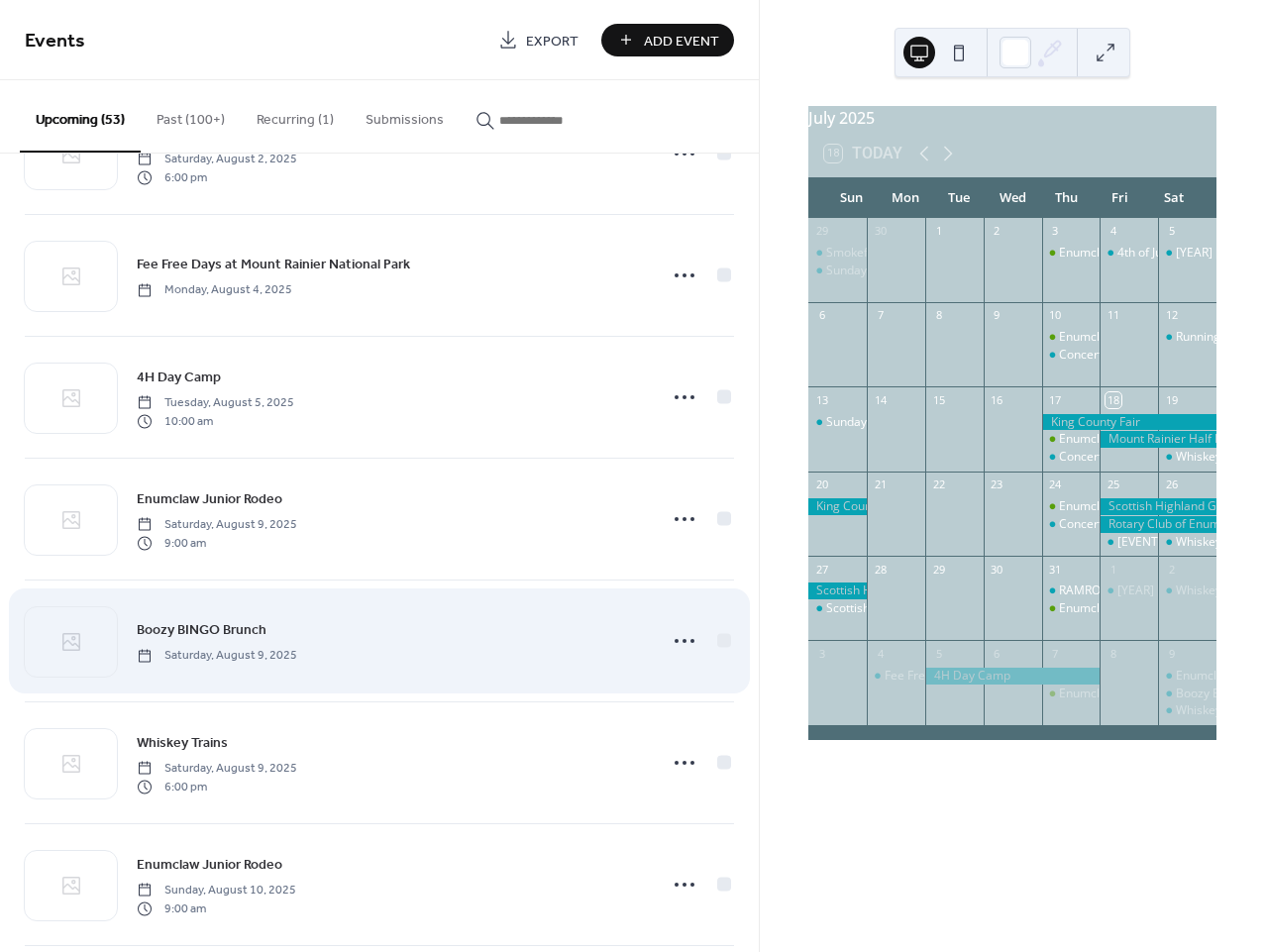 click on "Boozy BINGO Brunch" at bounding box center [201, 630] 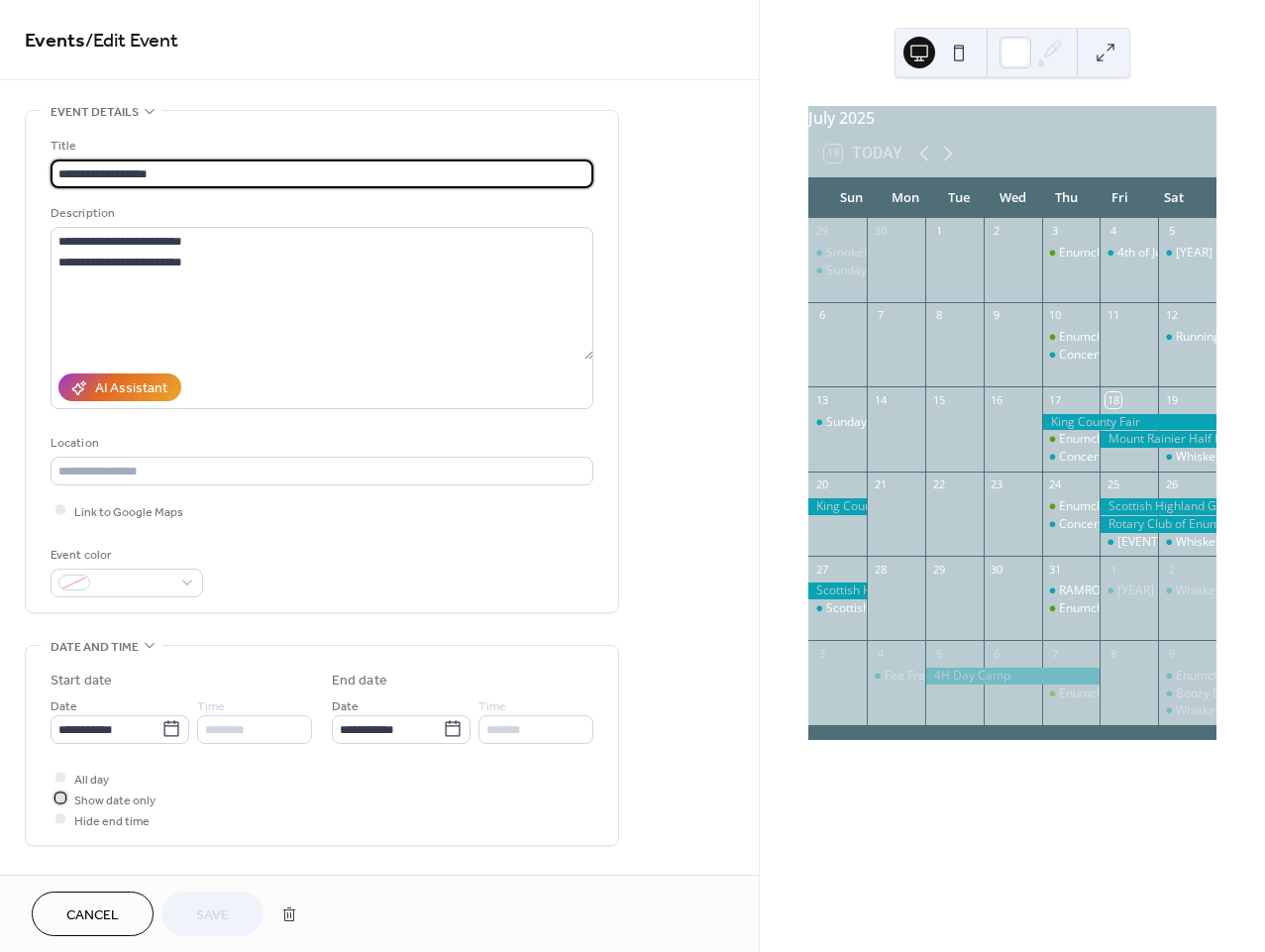 click at bounding box center (60, 798) 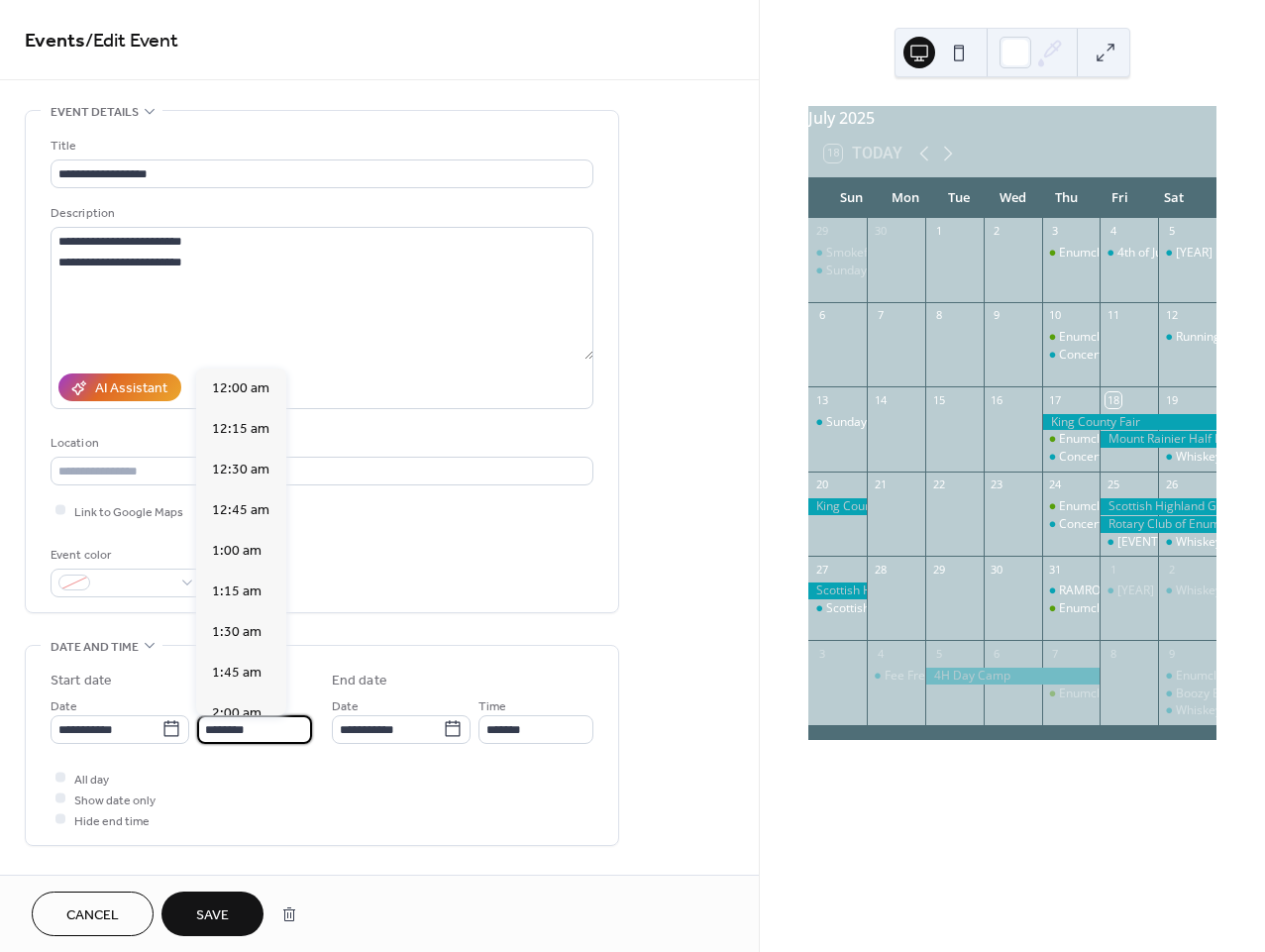 click on "********" at bounding box center [255, 729] 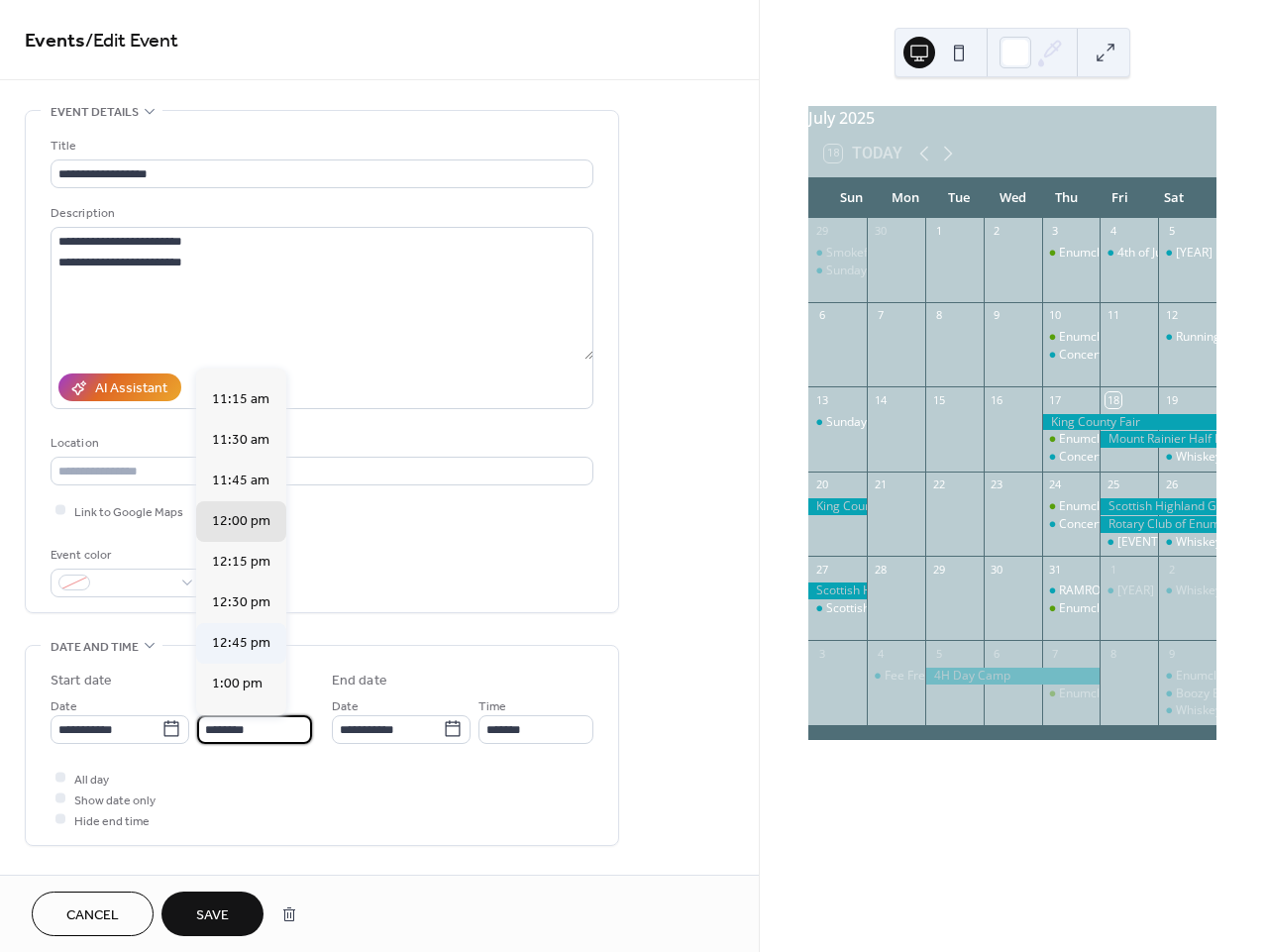 scroll, scrollTop: 1640, scrollLeft: 0, axis: vertical 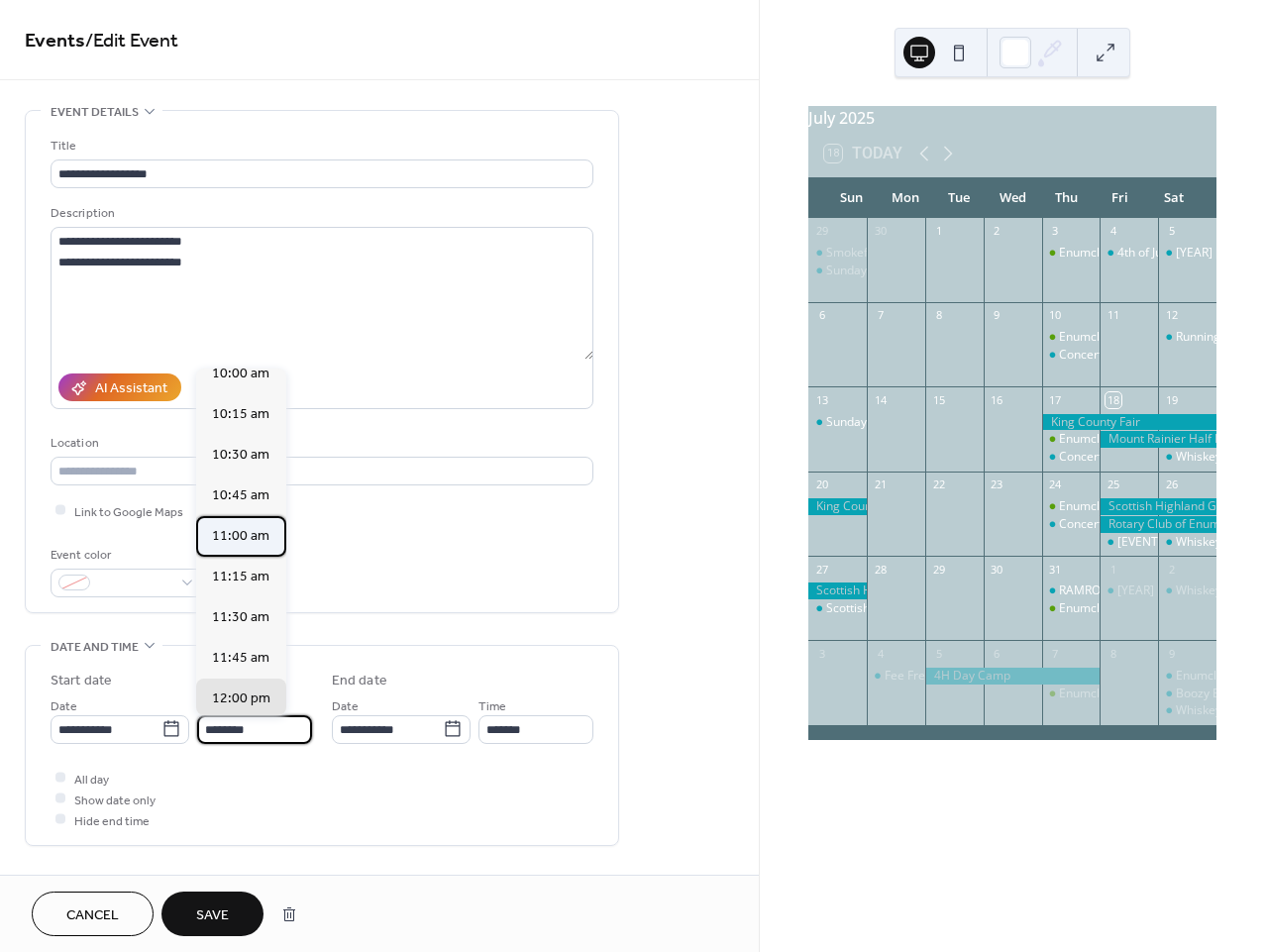 click on "11:00 am" at bounding box center (241, 536) 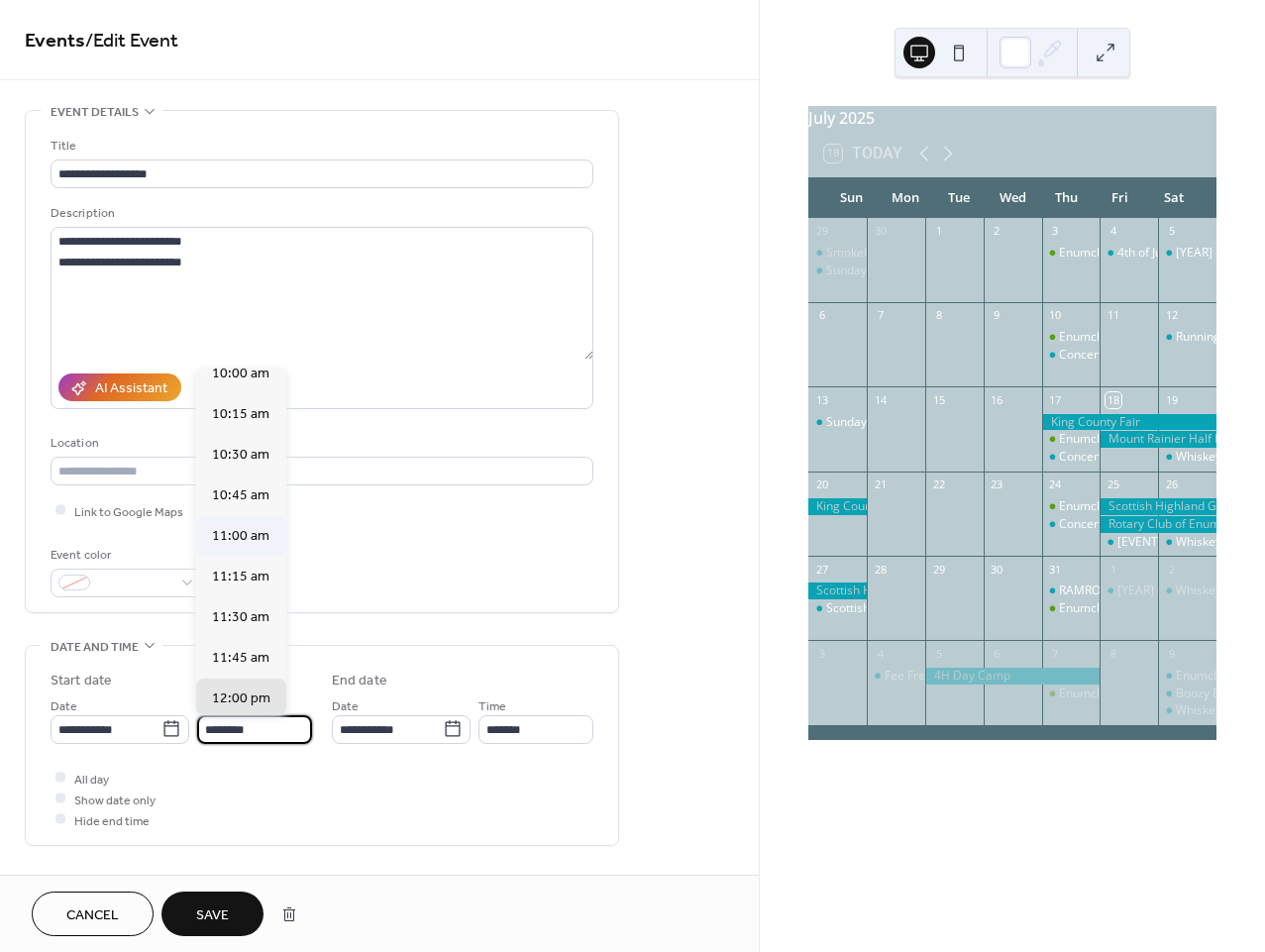 type on "********" 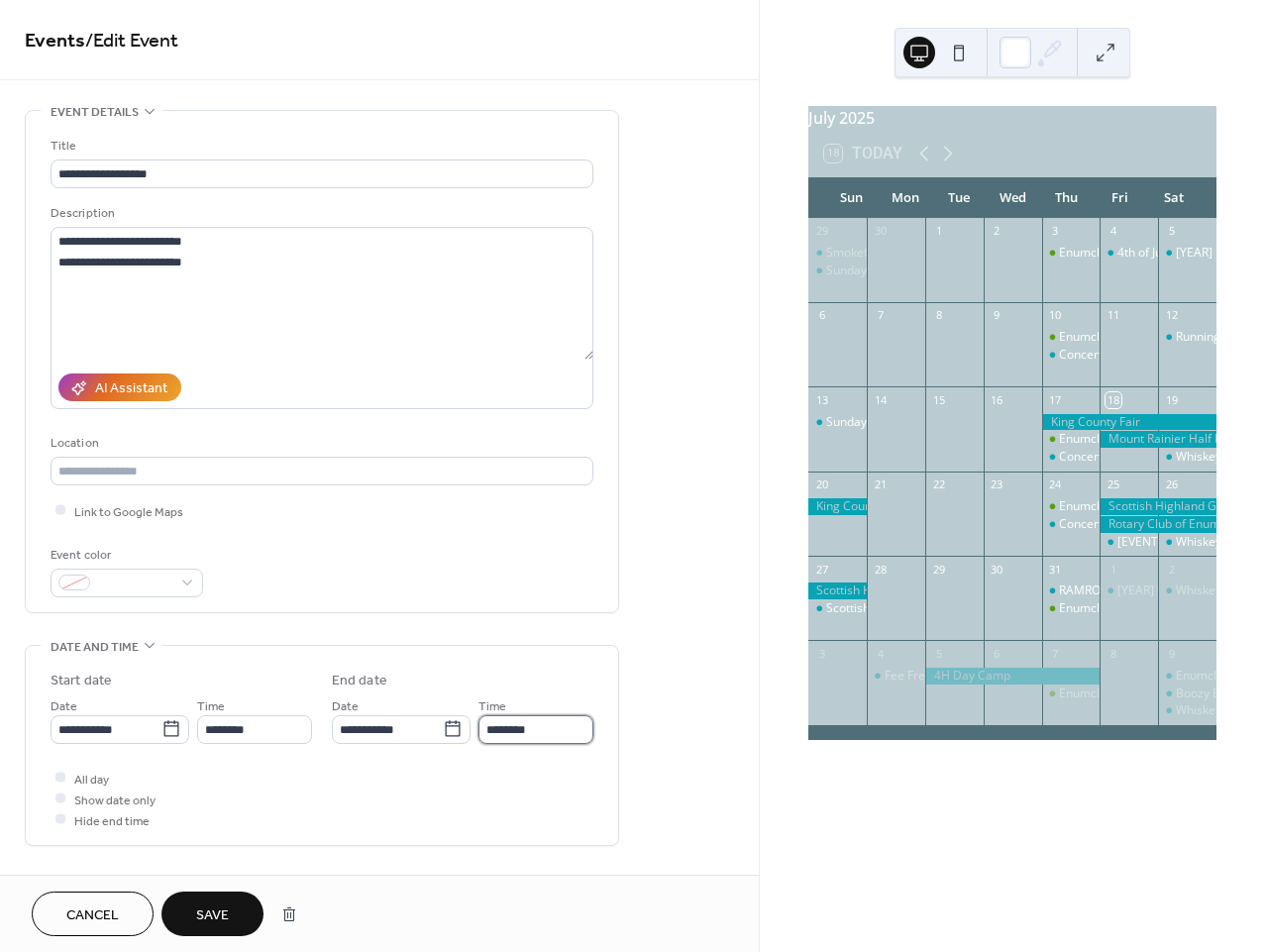 click on "********" at bounding box center (536, 729) 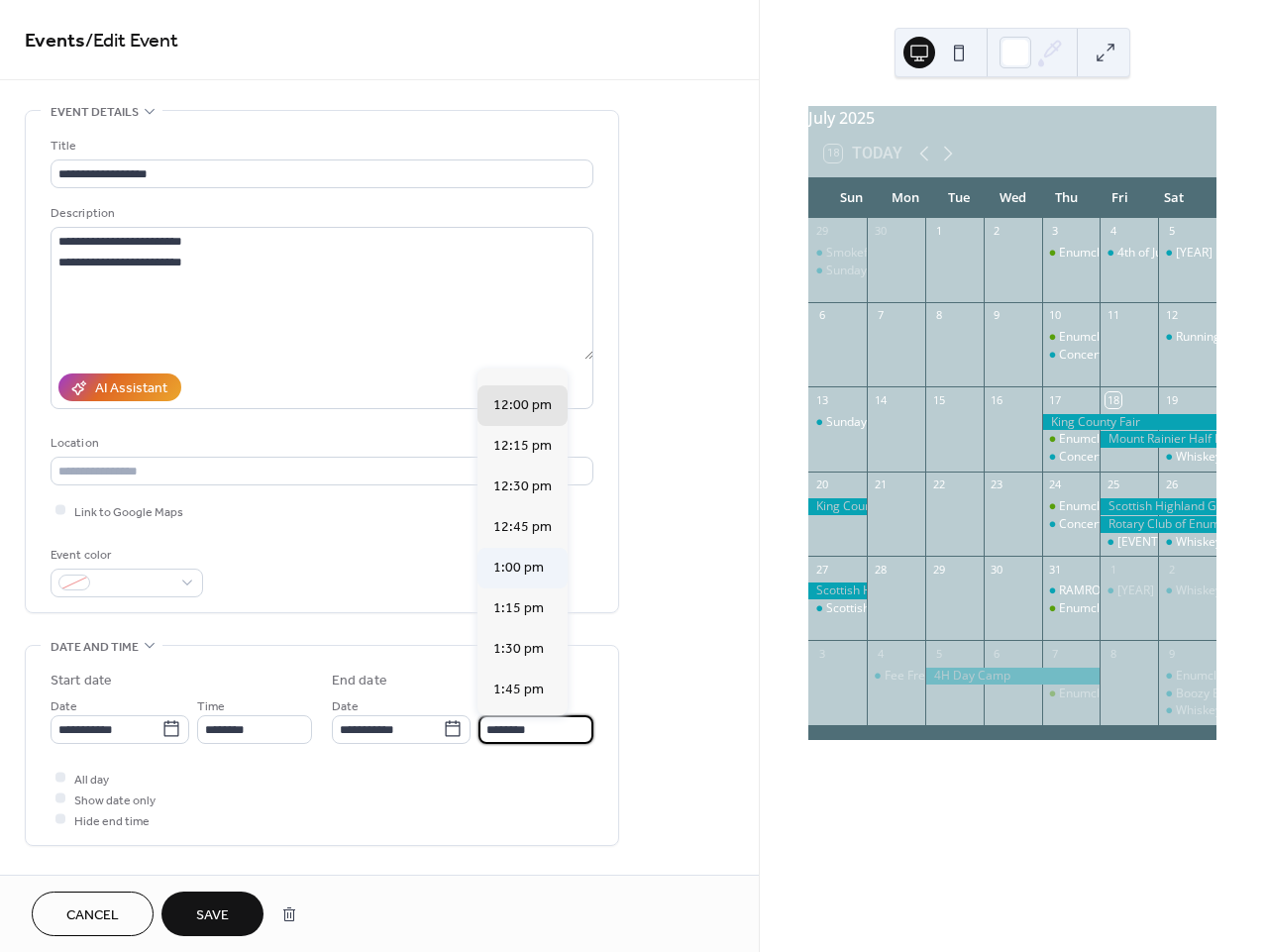 scroll, scrollTop: 110, scrollLeft: 0, axis: vertical 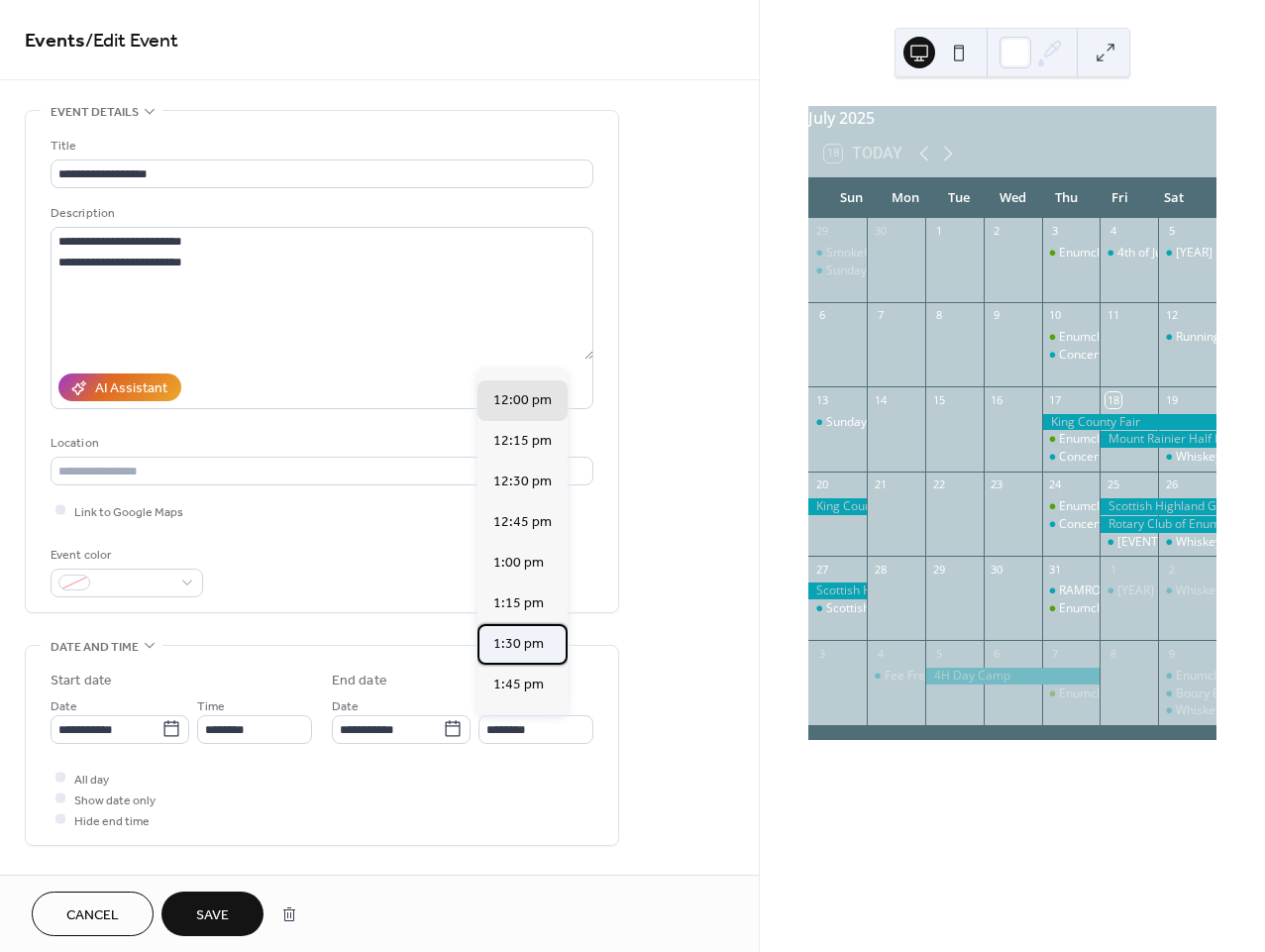 click on "1:30 pm" at bounding box center [518, 644] 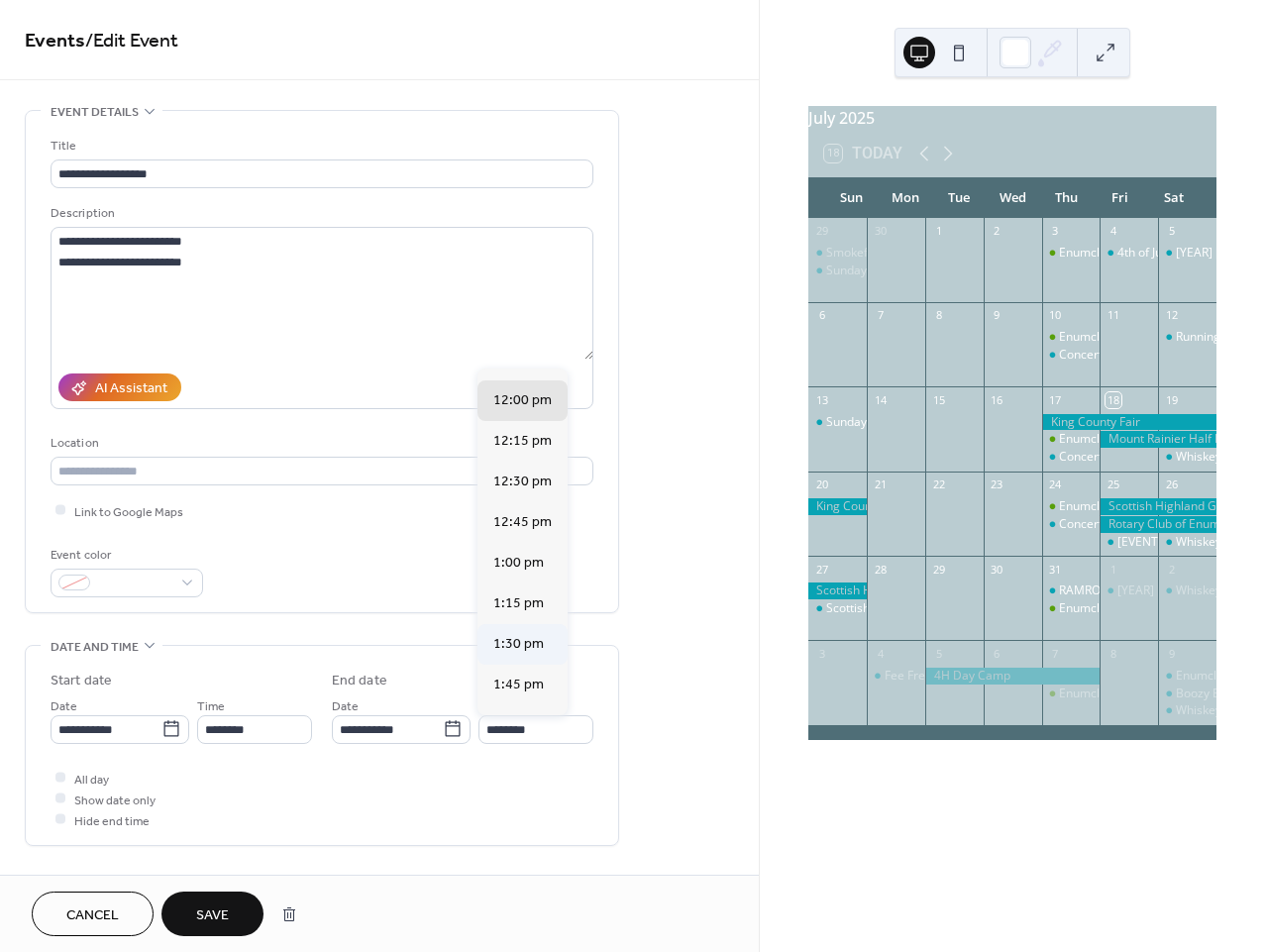 type on "*******" 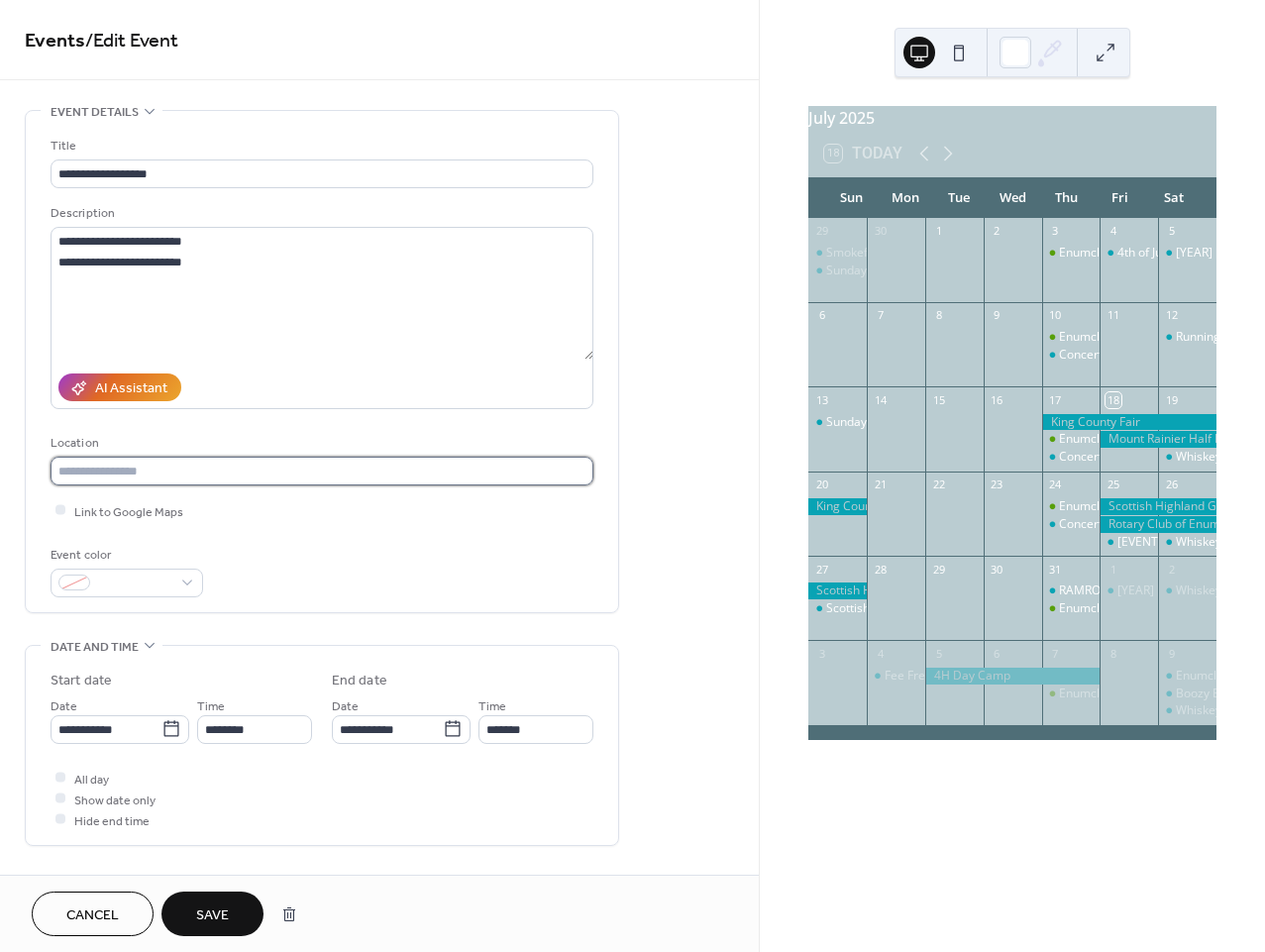 click at bounding box center [322, 471] 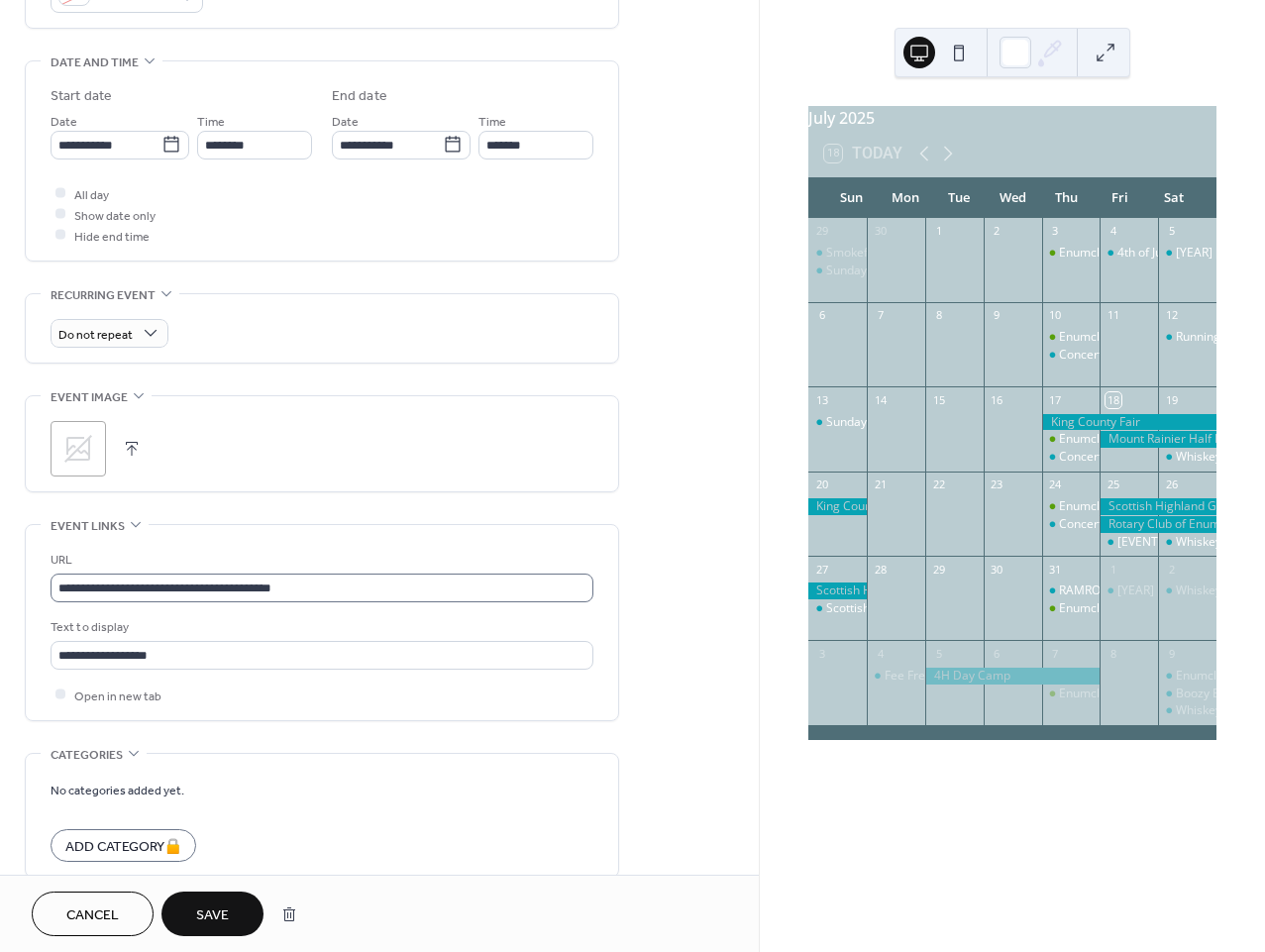scroll, scrollTop: 527, scrollLeft: 0, axis: vertical 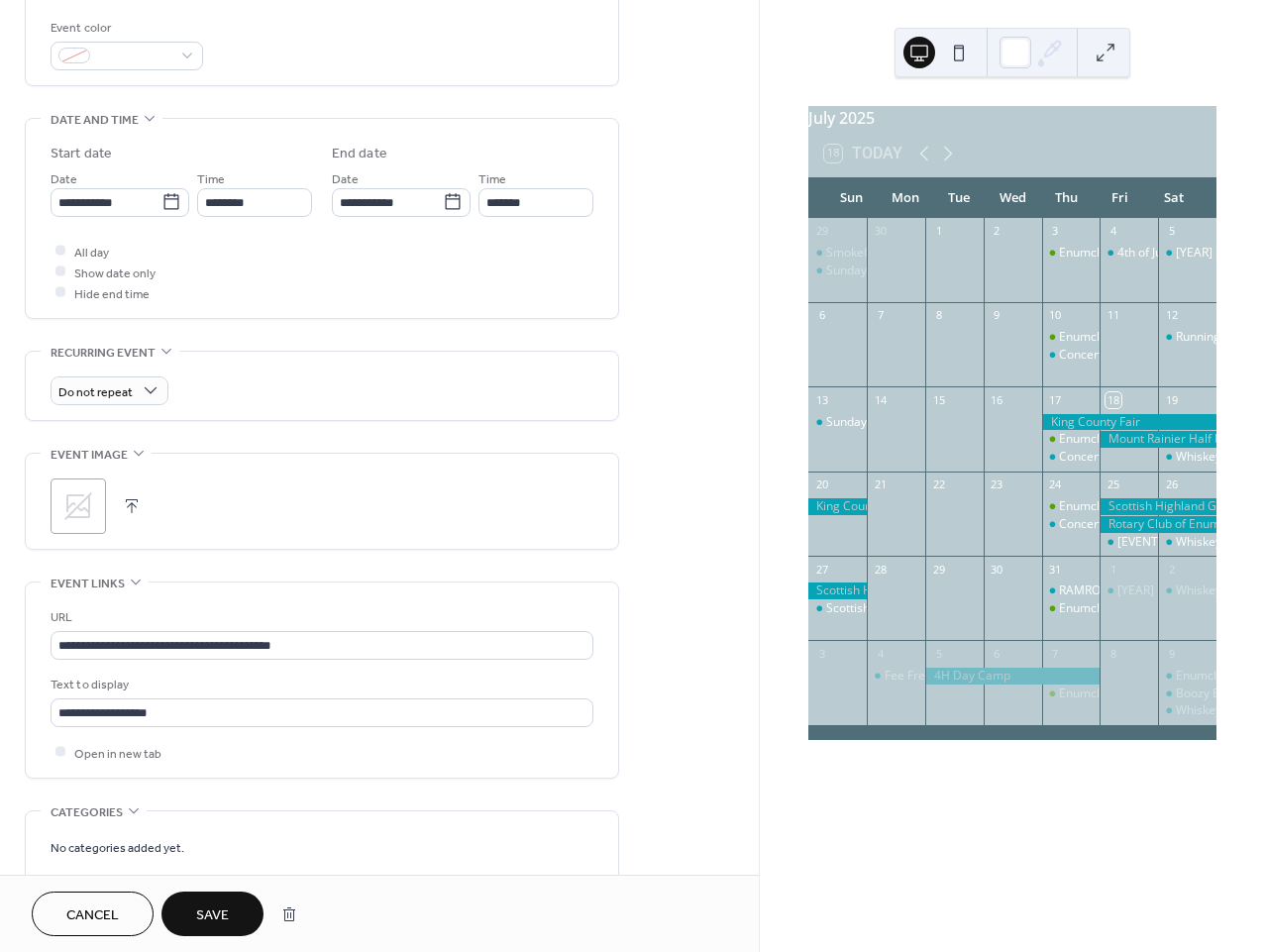 click at bounding box center (132, 506) 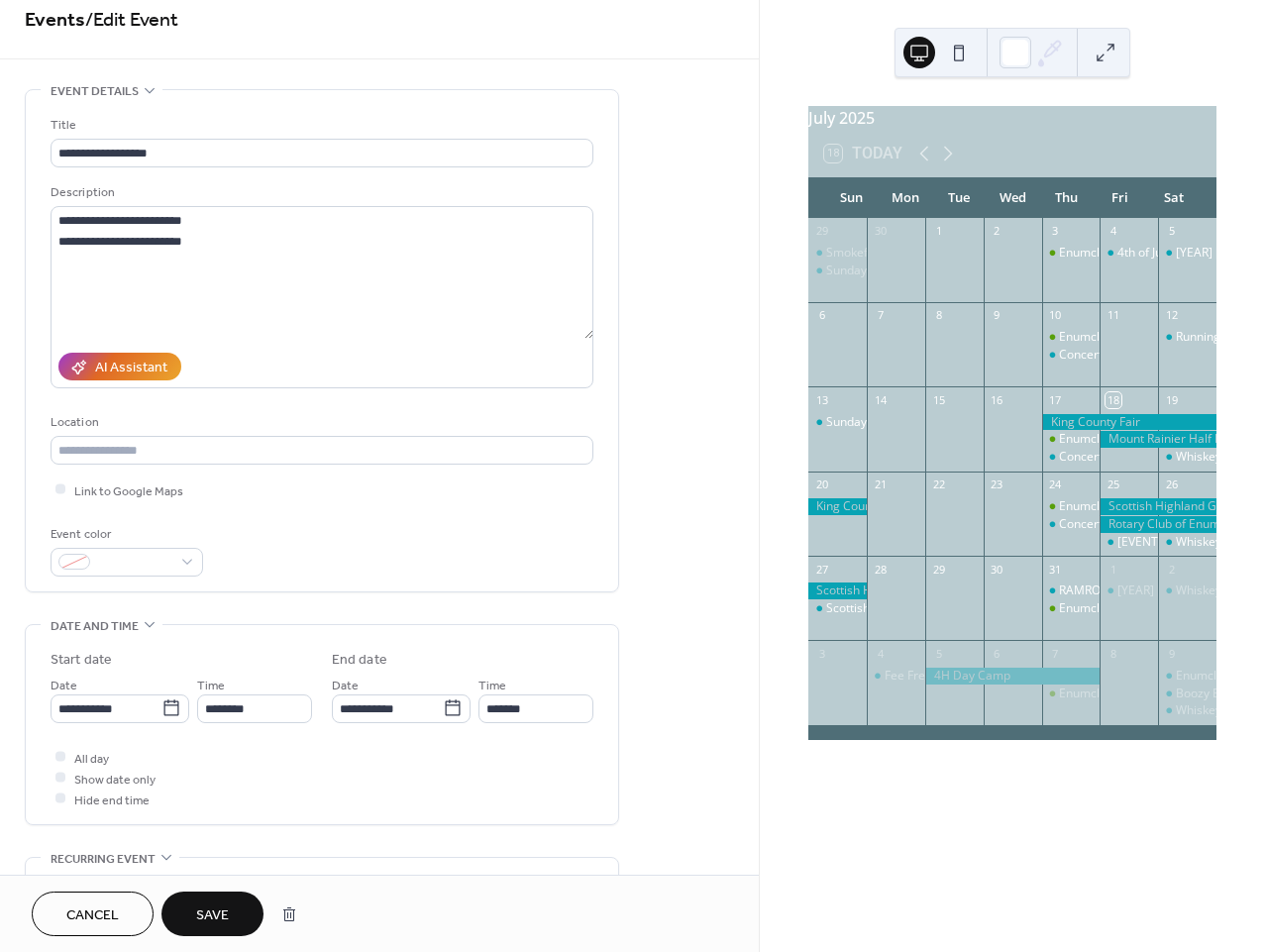 scroll, scrollTop: 0, scrollLeft: 0, axis: both 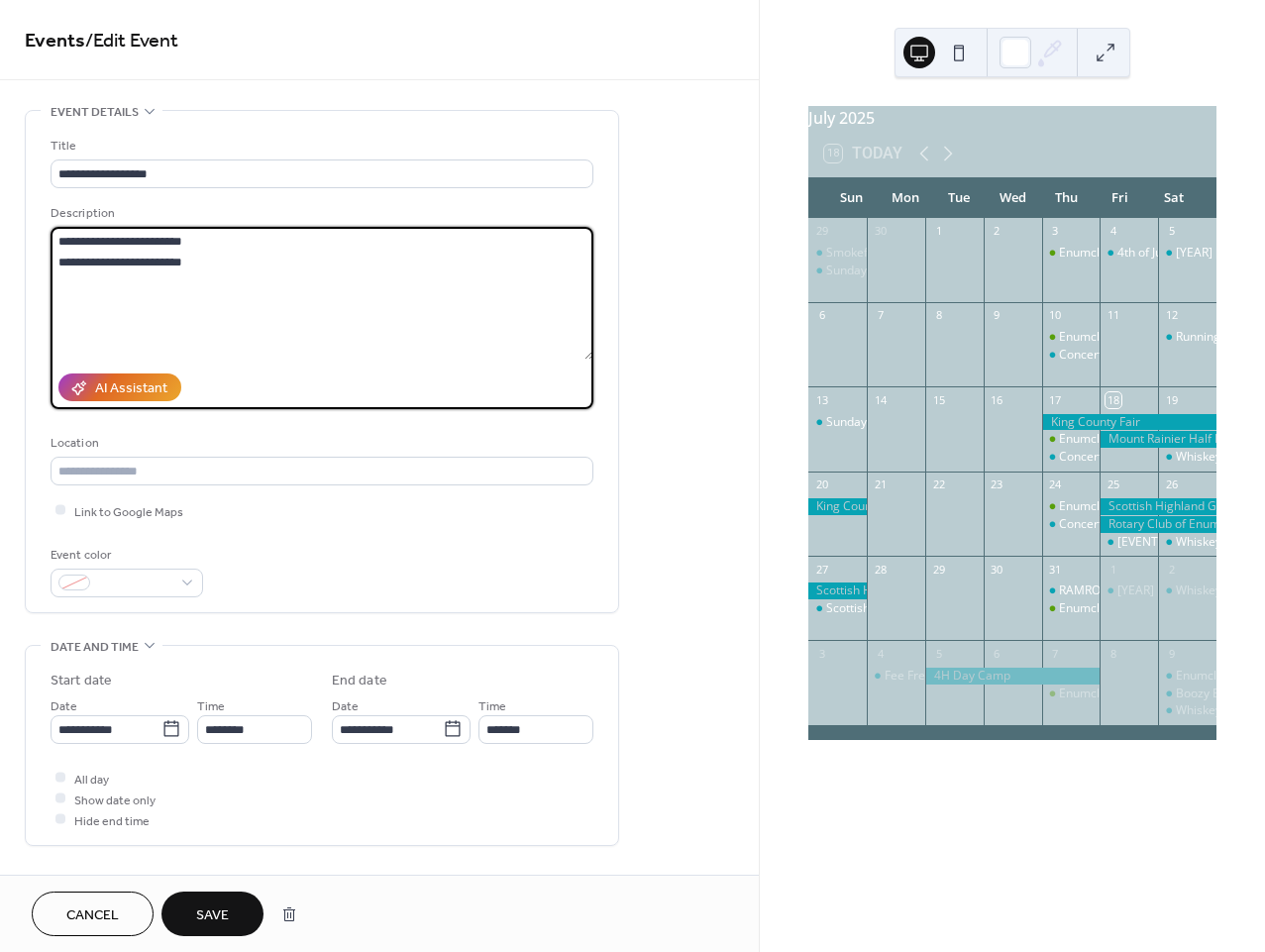 drag, startPoint x: 255, startPoint y: 259, endPoint x: -9, endPoint y: 259, distance: 264 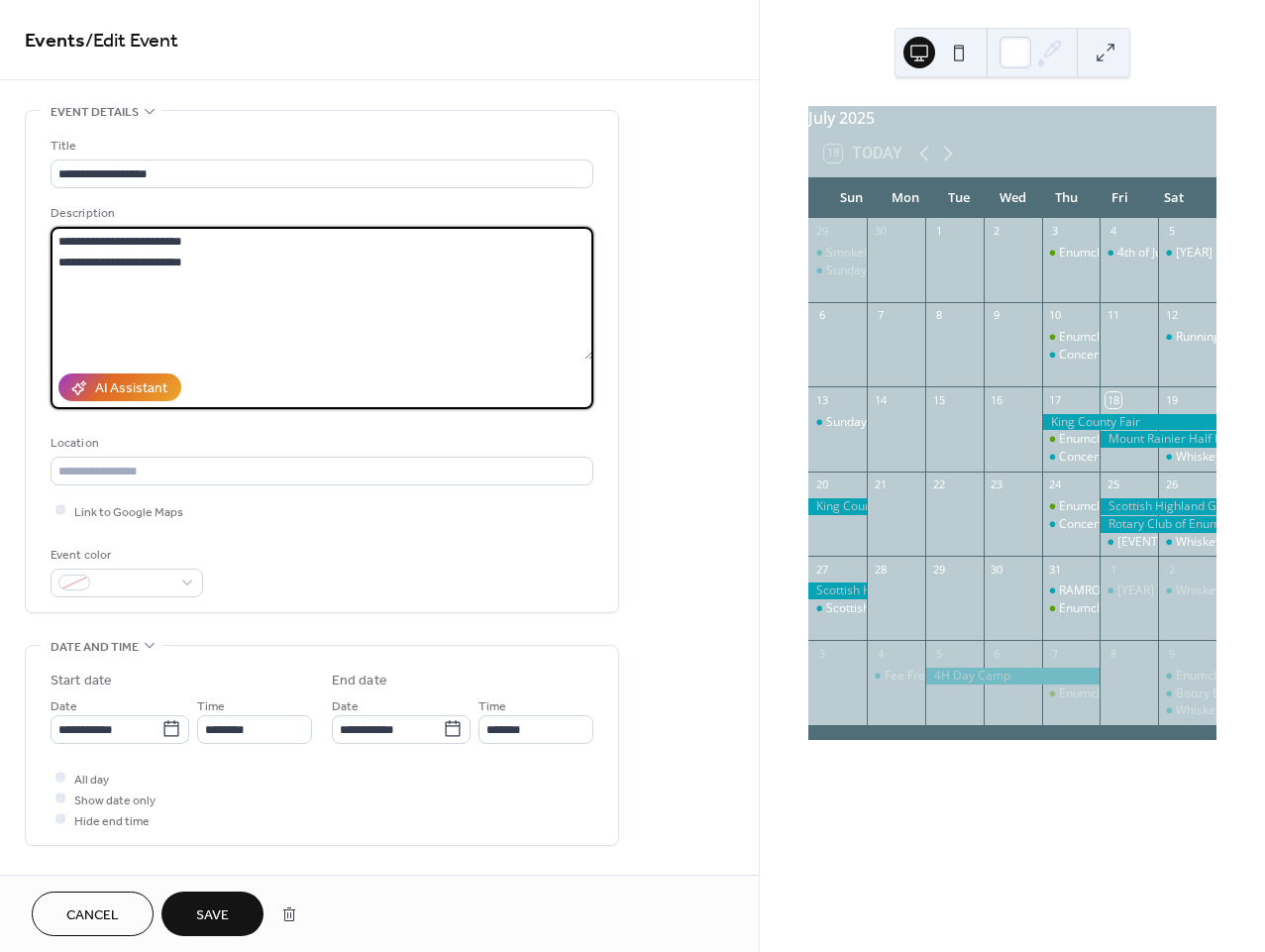 click on "**********" at bounding box center [632, 476] 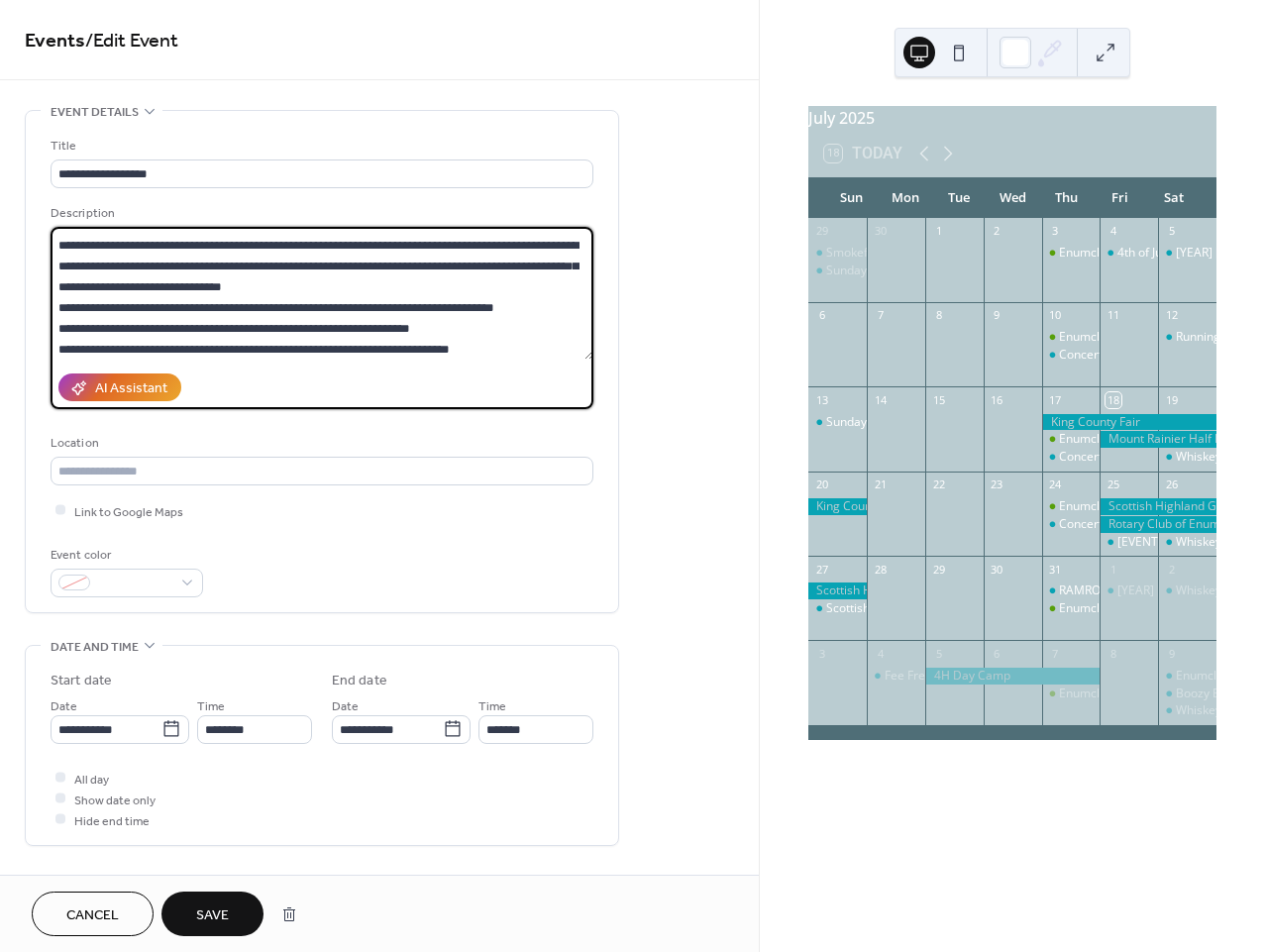scroll, scrollTop: 38, scrollLeft: 0, axis: vertical 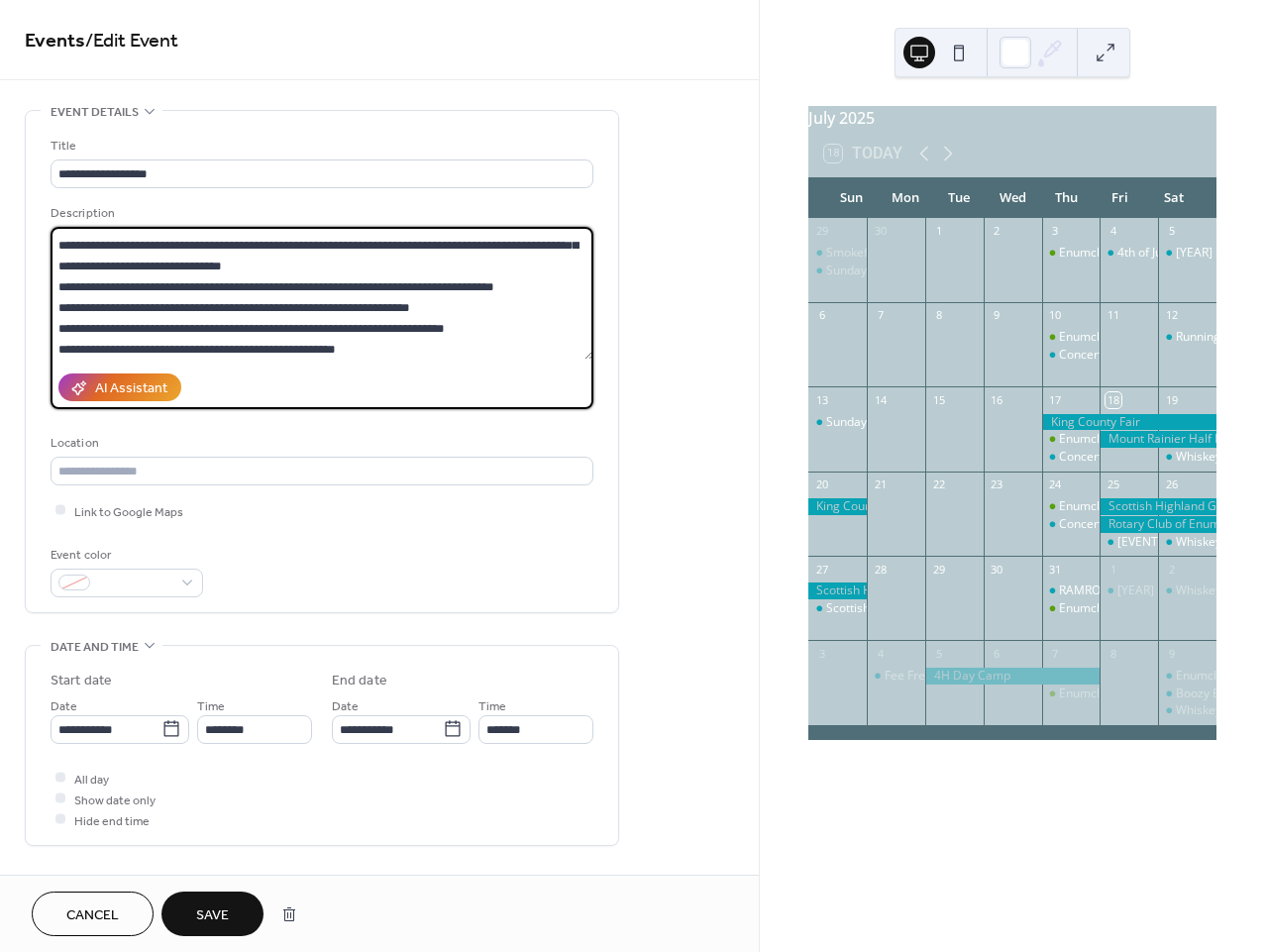 type on "**********" 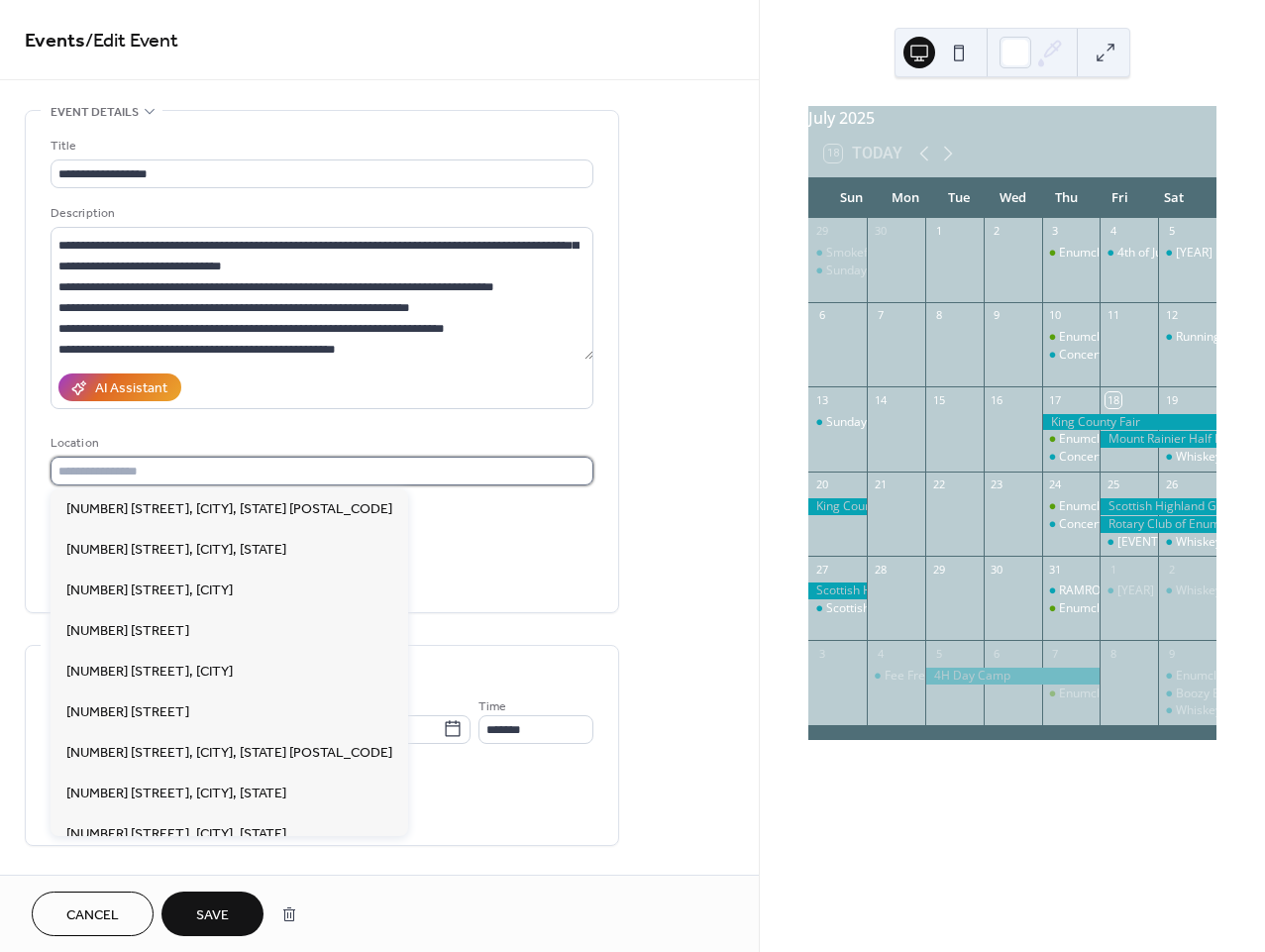 click at bounding box center [322, 471] 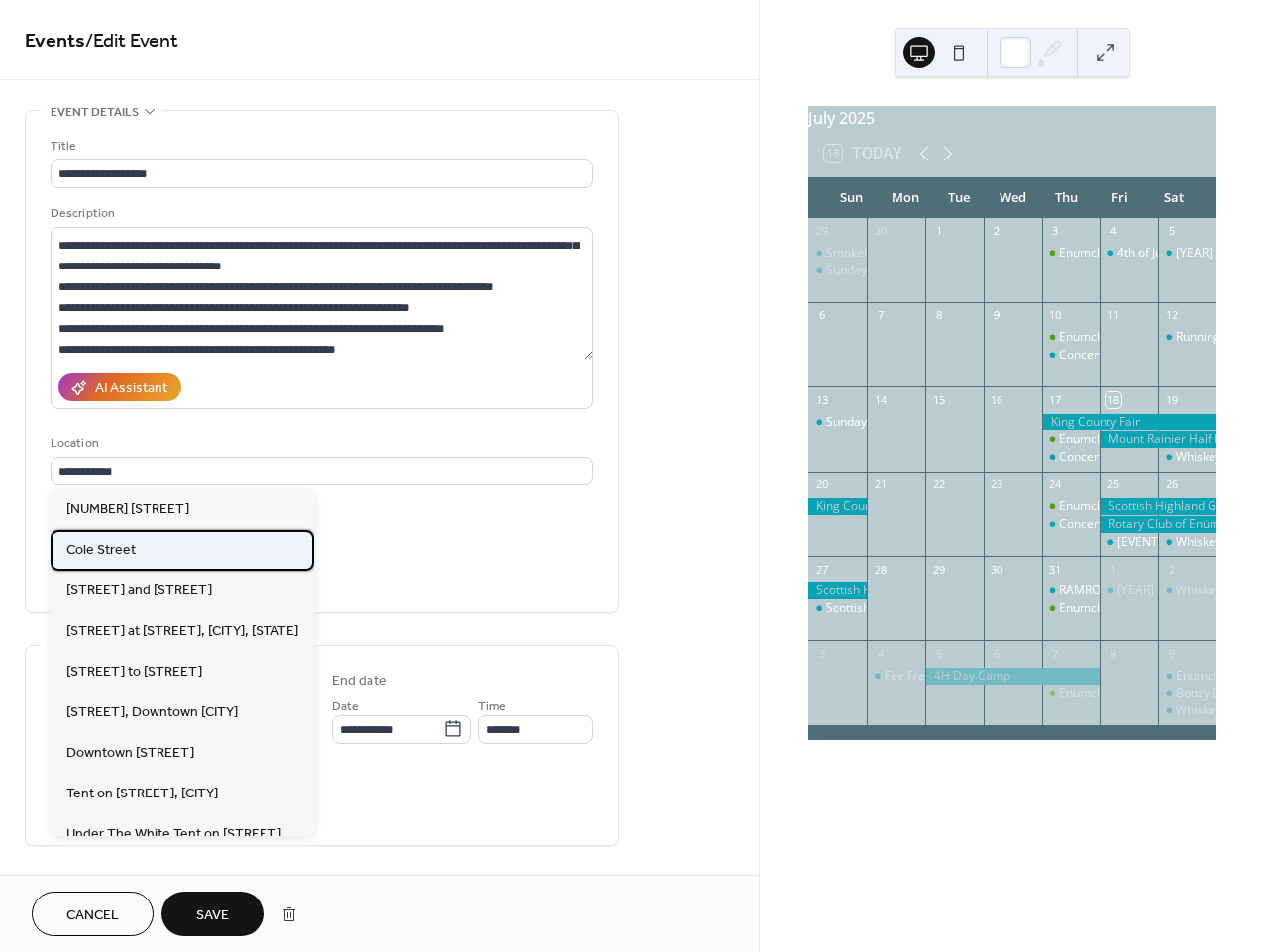 click on "Cole Street" at bounding box center (101, 550) 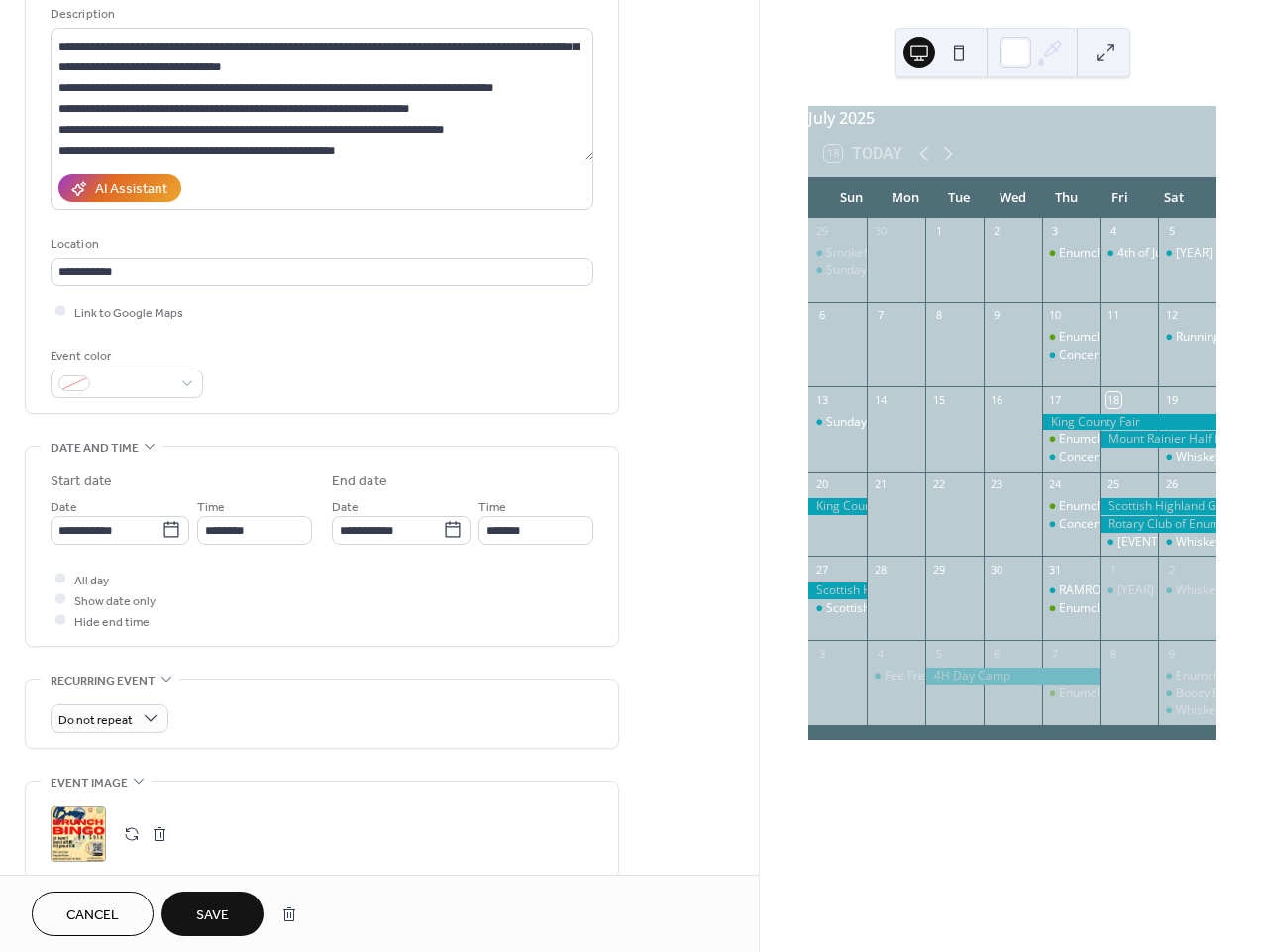 scroll, scrollTop: 196, scrollLeft: 0, axis: vertical 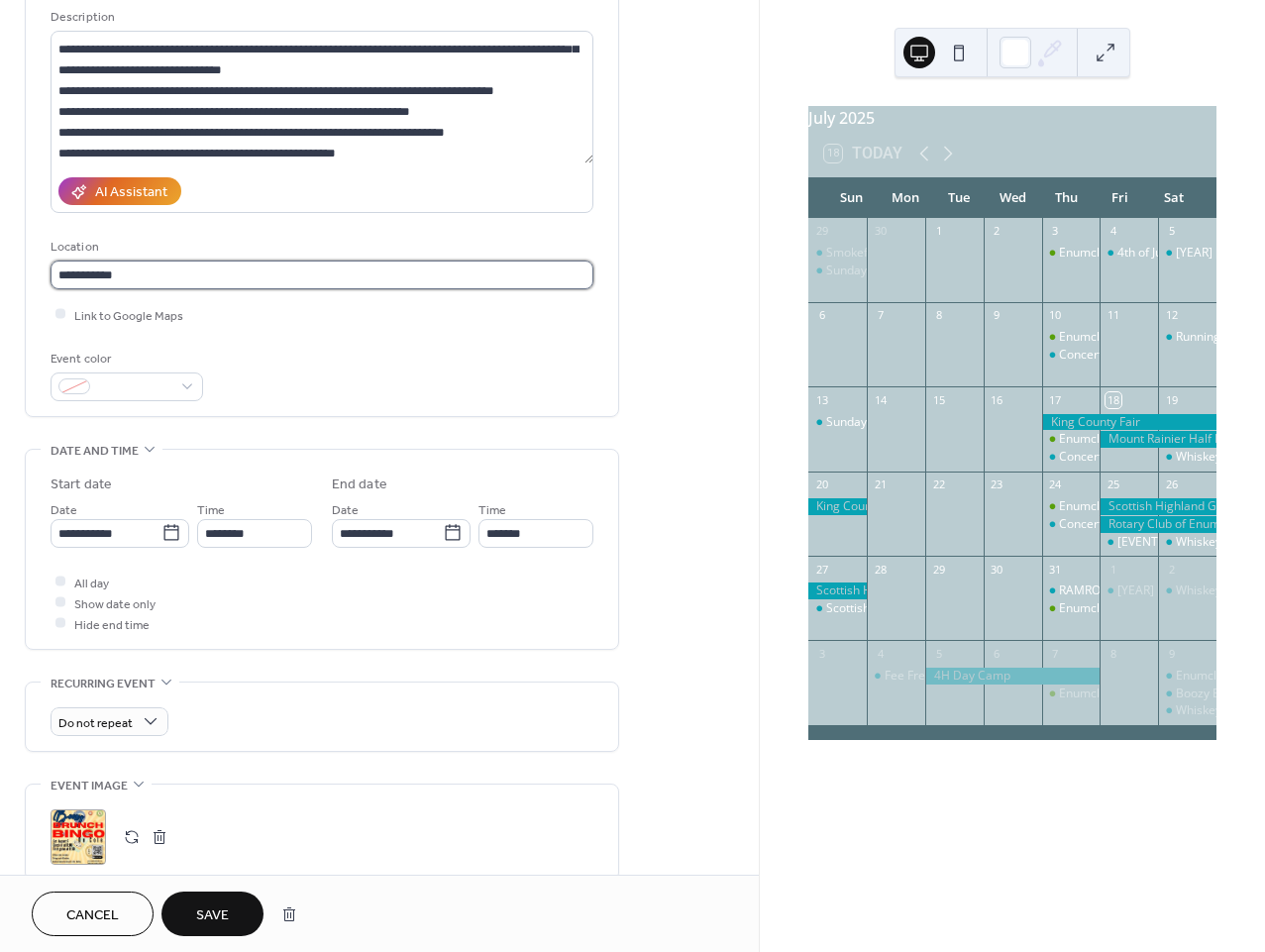 click on "**********" at bounding box center (322, 274) 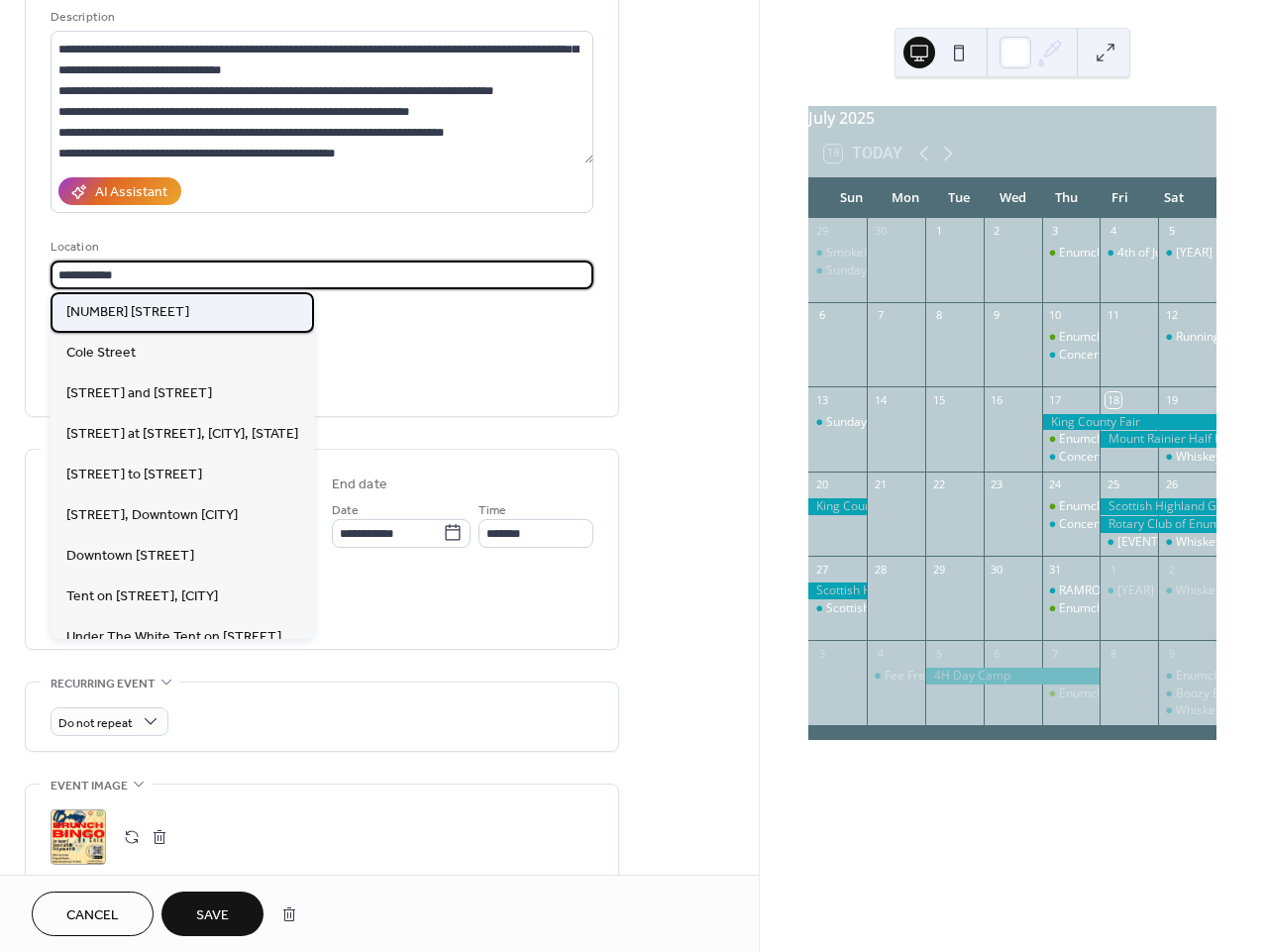 click on "1404 Cole Street" at bounding box center (128, 312) 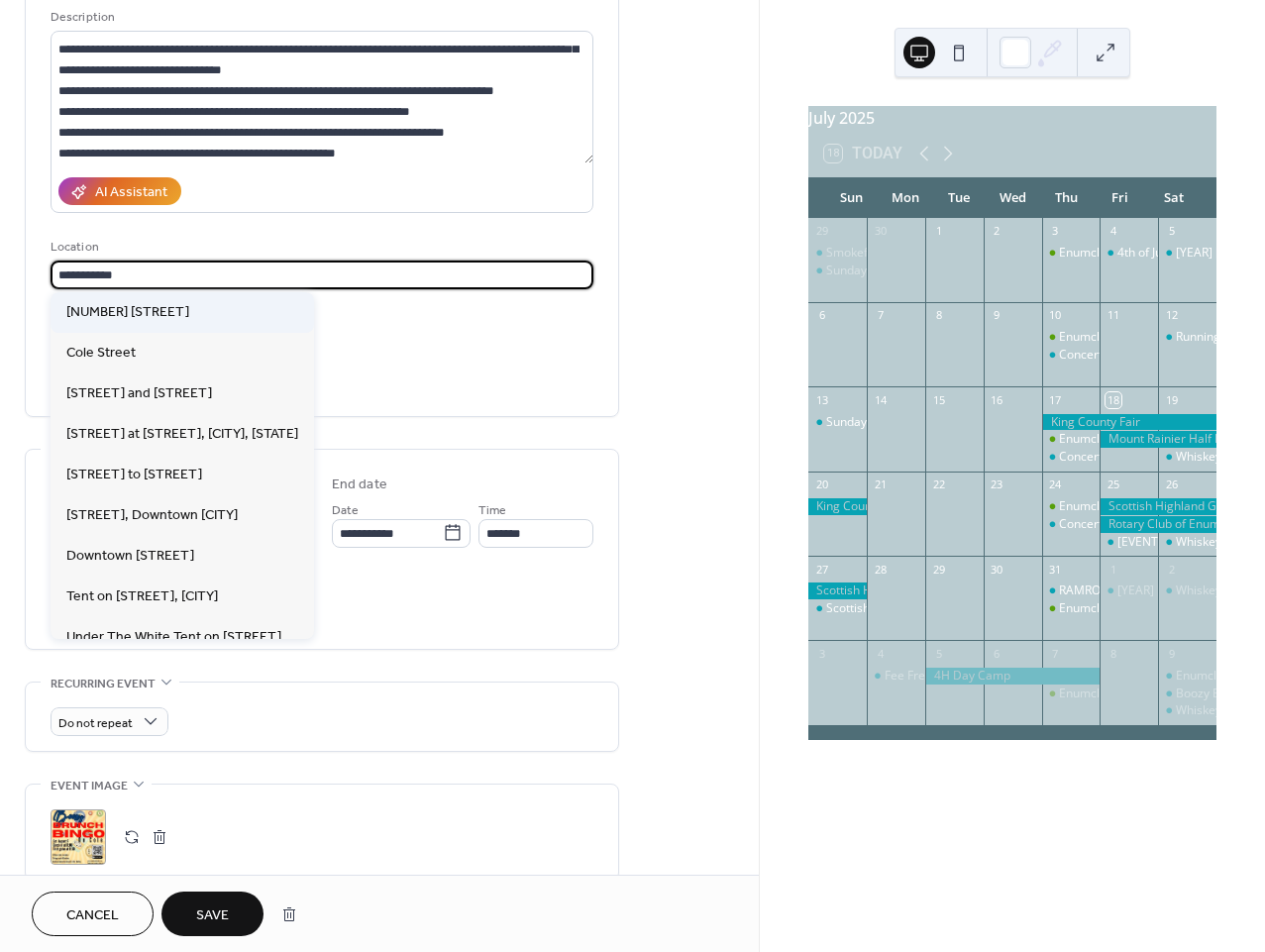 type on "**********" 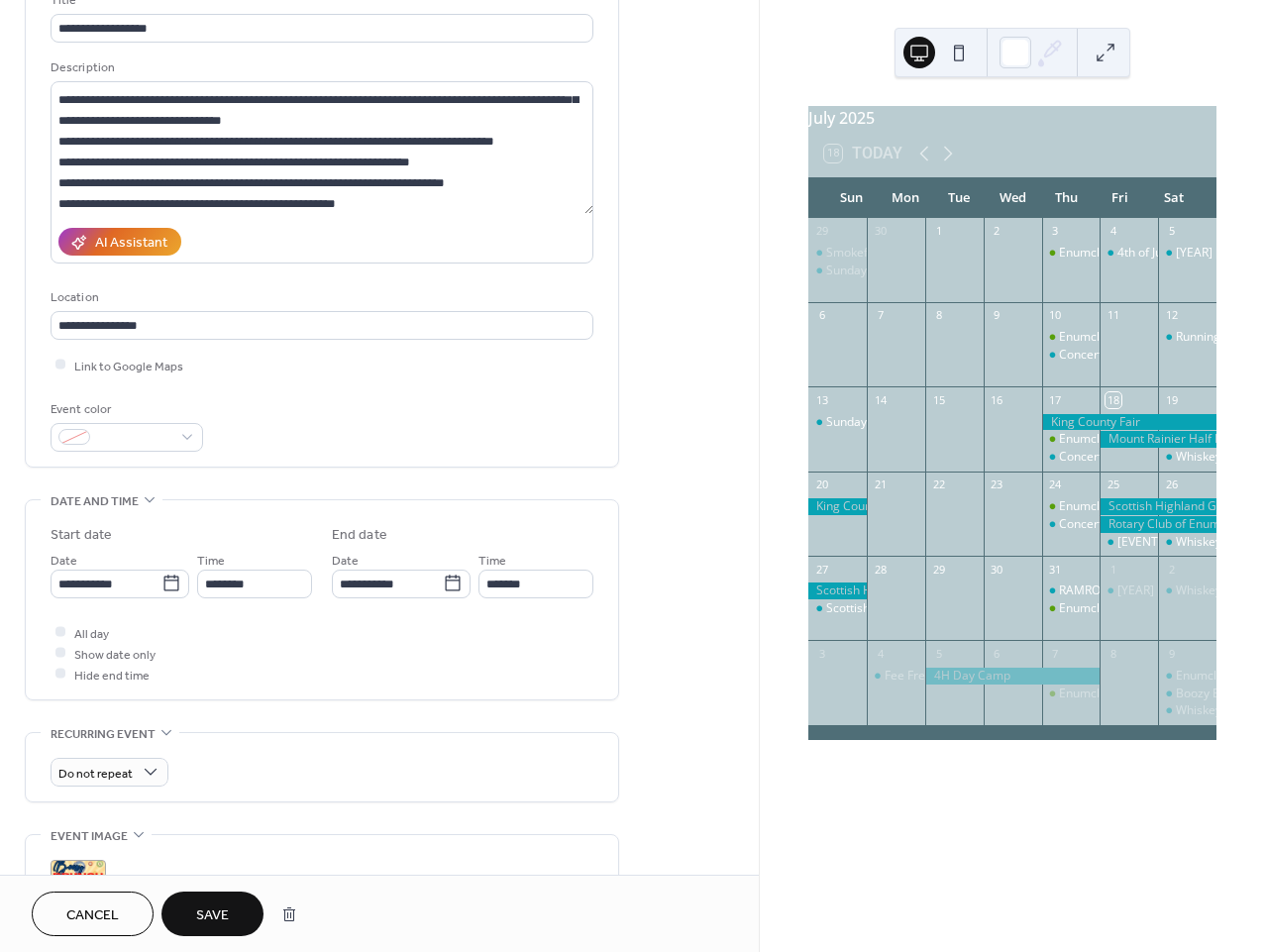 scroll, scrollTop: 0, scrollLeft: 0, axis: both 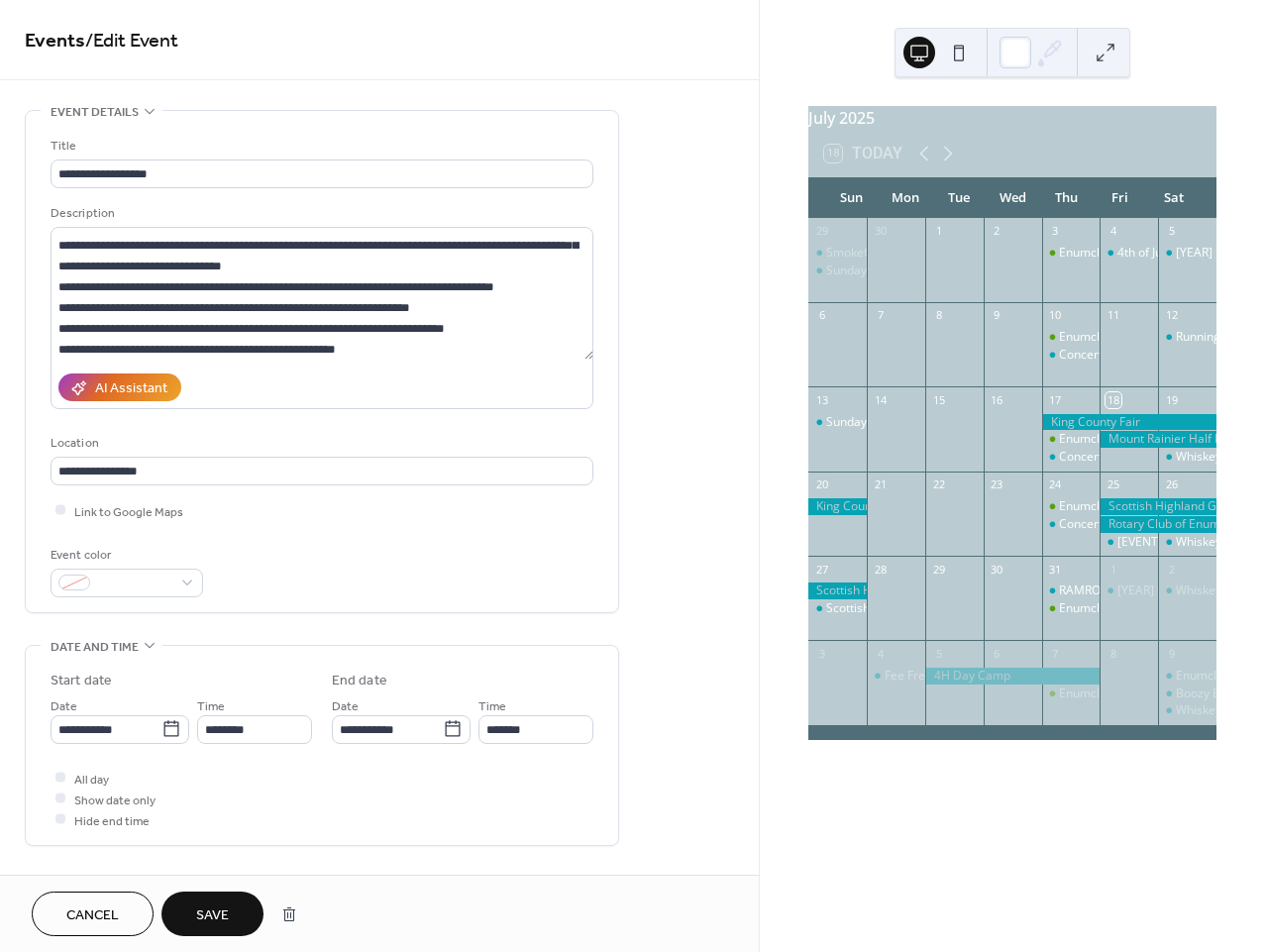 click on "Save" at bounding box center [212, 913] 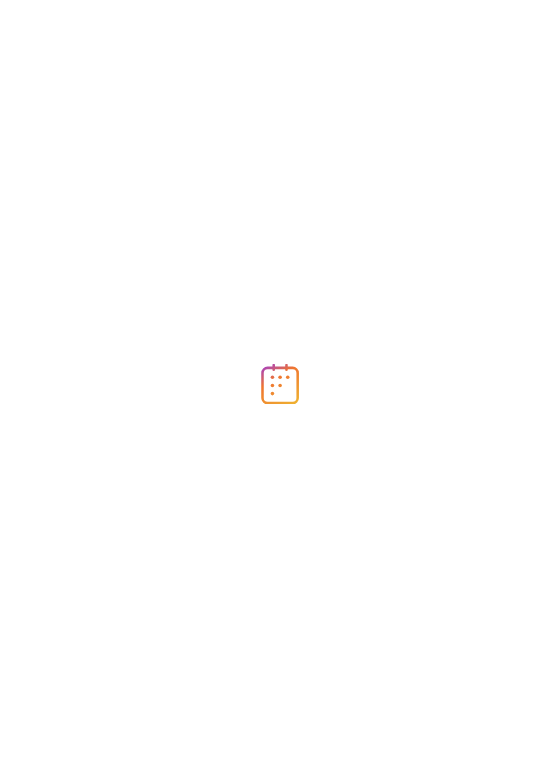 scroll, scrollTop: 0, scrollLeft: 0, axis: both 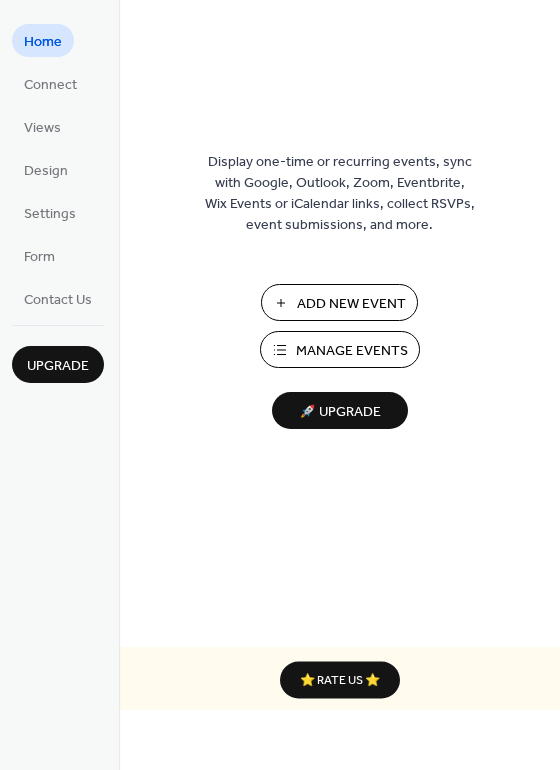 click on "Manage Events" at bounding box center [352, 351] 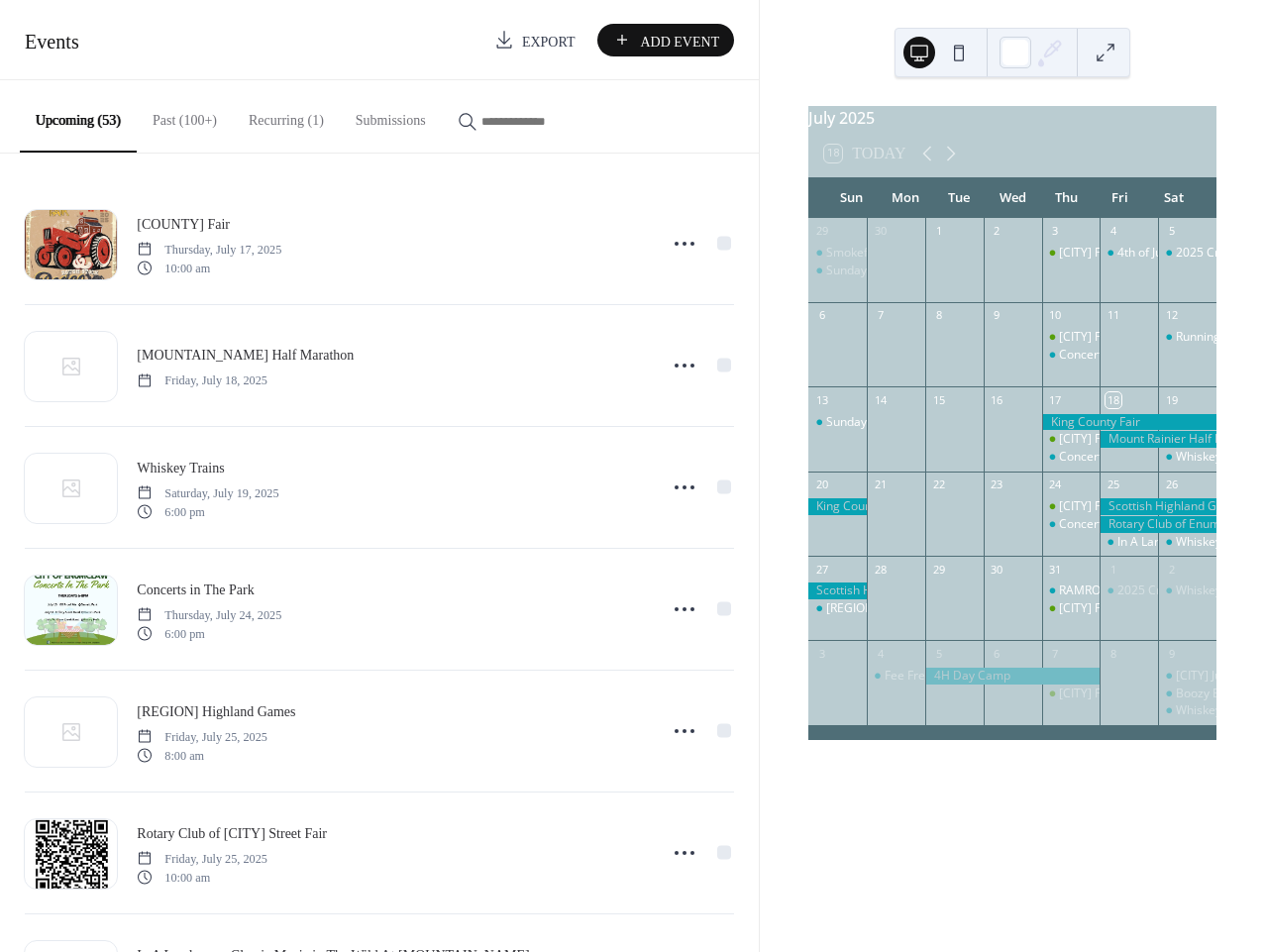 scroll, scrollTop: 0, scrollLeft: 0, axis: both 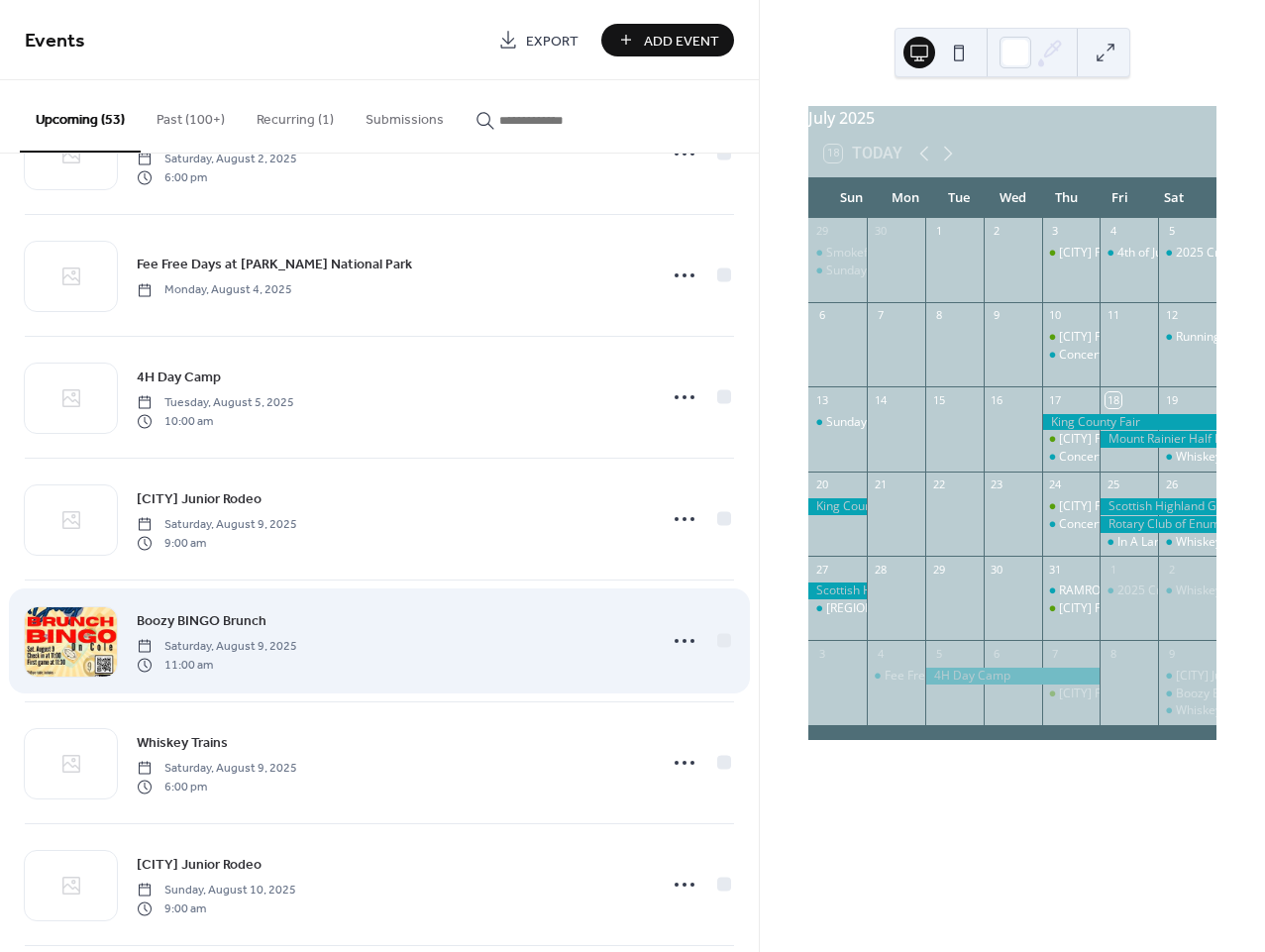 click on "Boozy BINGO Brunch" at bounding box center (201, 621) 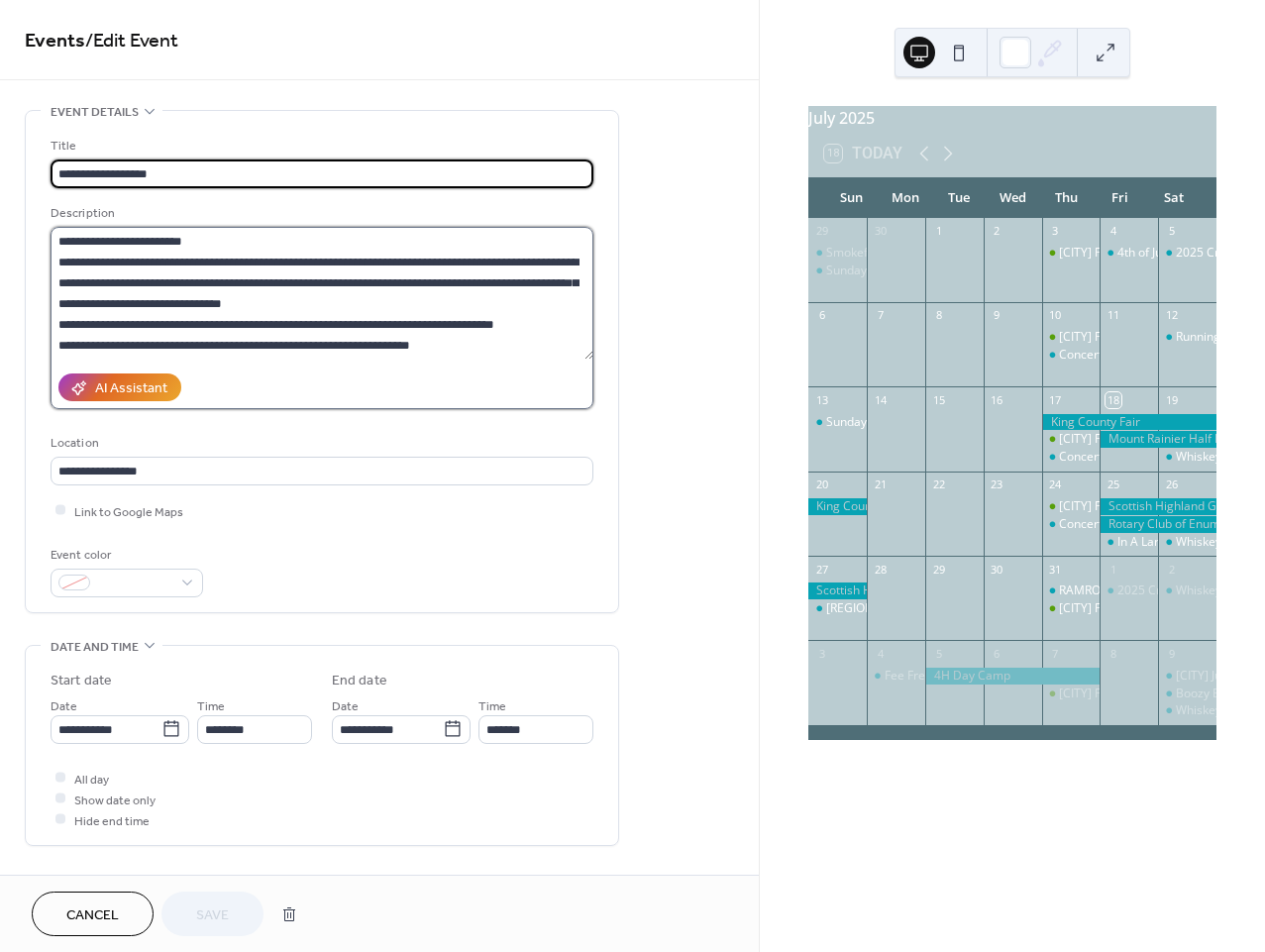 click on "**********" at bounding box center [322, 293] 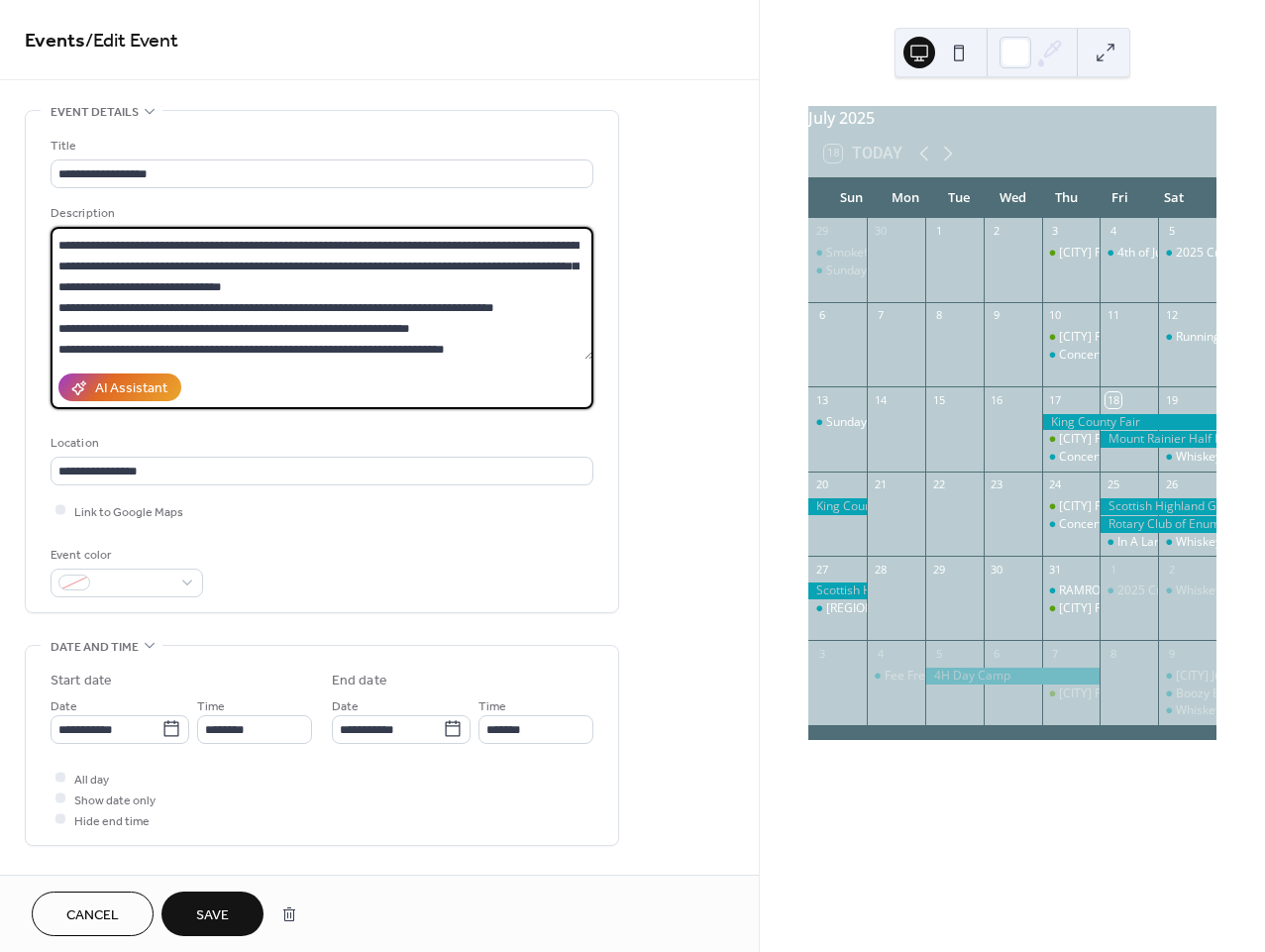 scroll, scrollTop: 38, scrollLeft: 0, axis: vertical 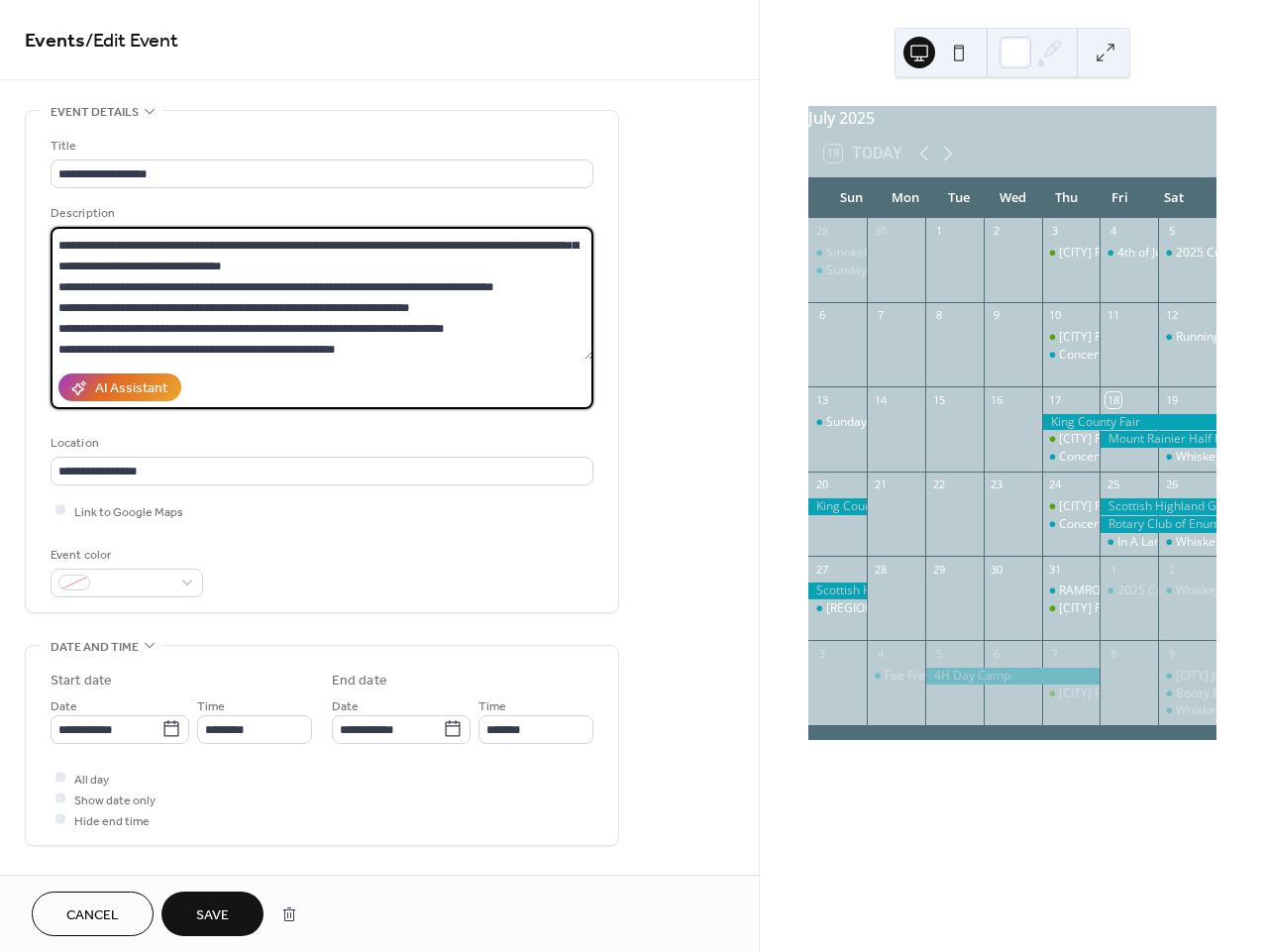 click on "**********" at bounding box center [322, 293] 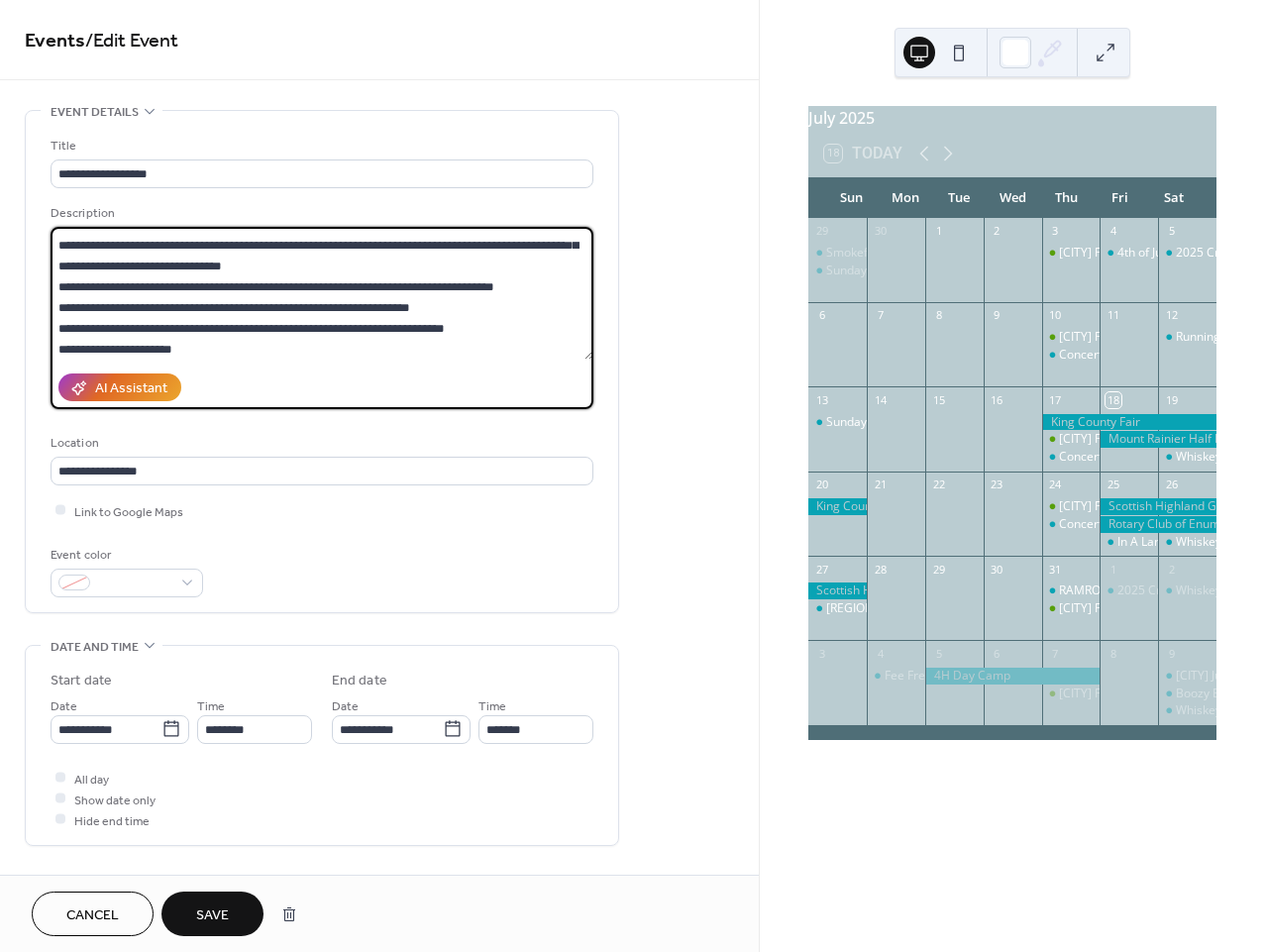 scroll, scrollTop: 59, scrollLeft: 0, axis: vertical 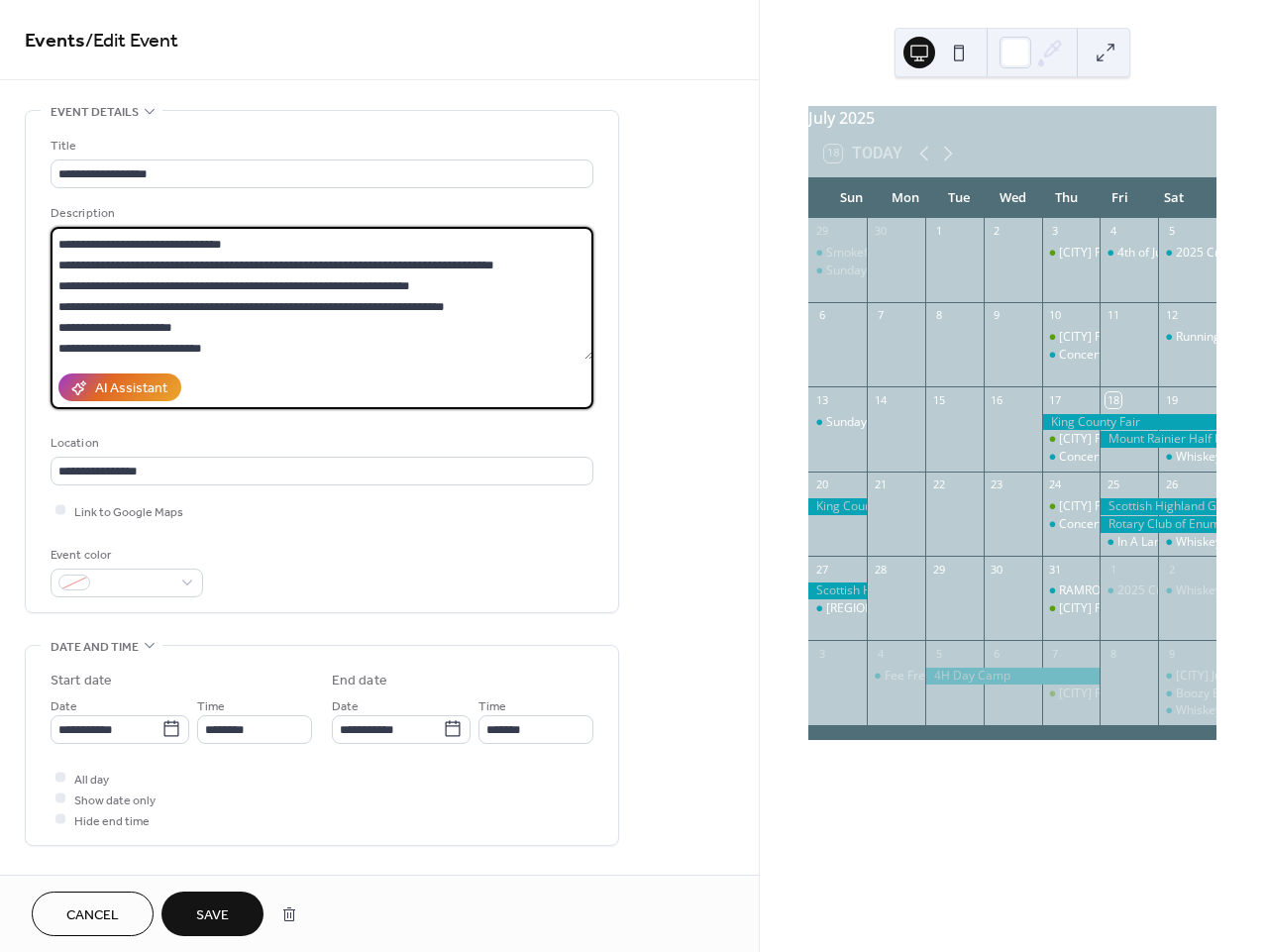 type on "**********" 